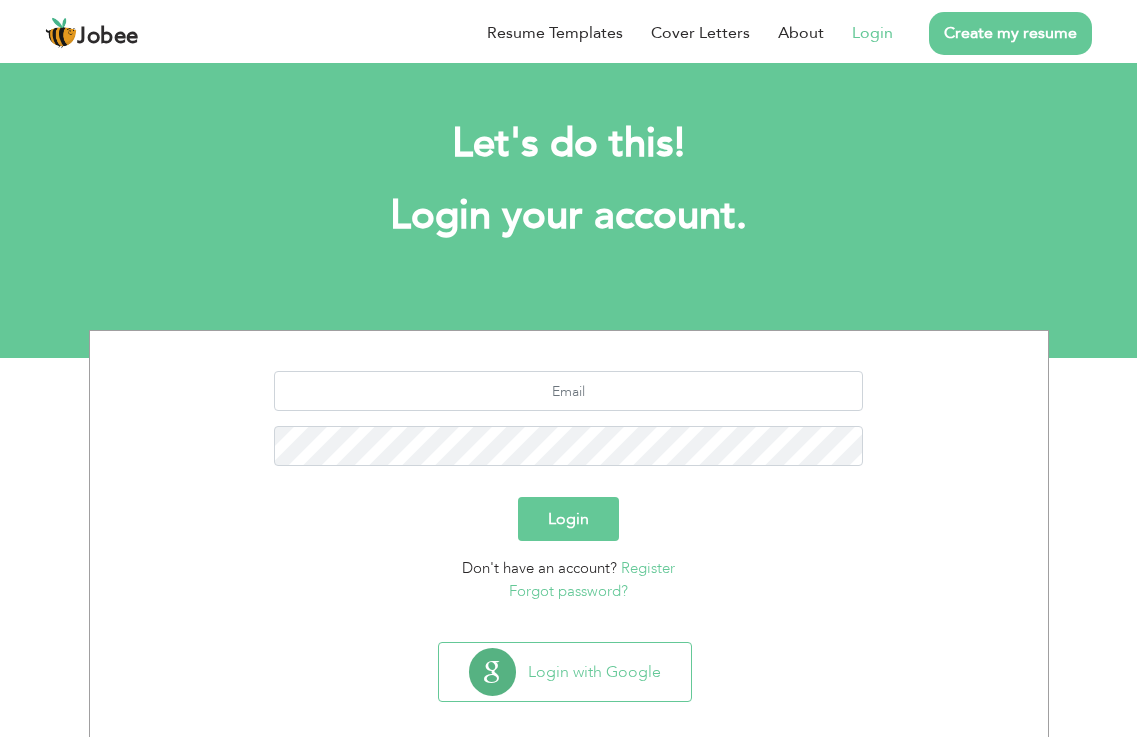 scroll, scrollTop: 0, scrollLeft: 0, axis: both 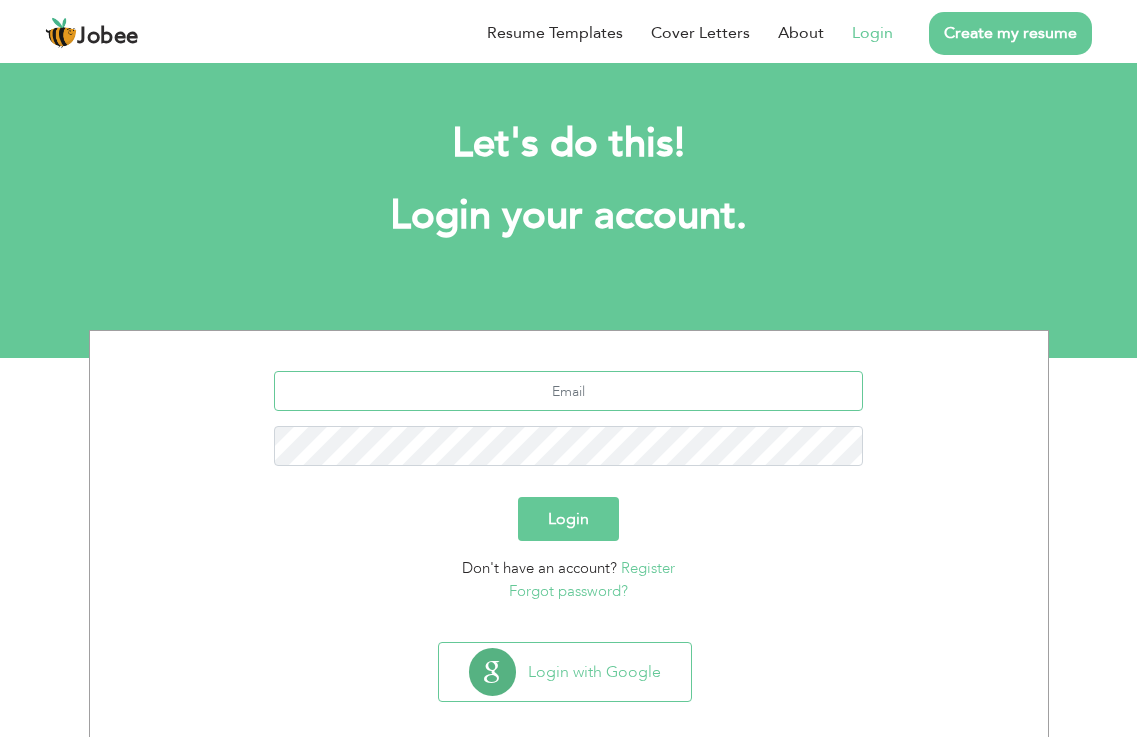 click at bounding box center (568, 391) 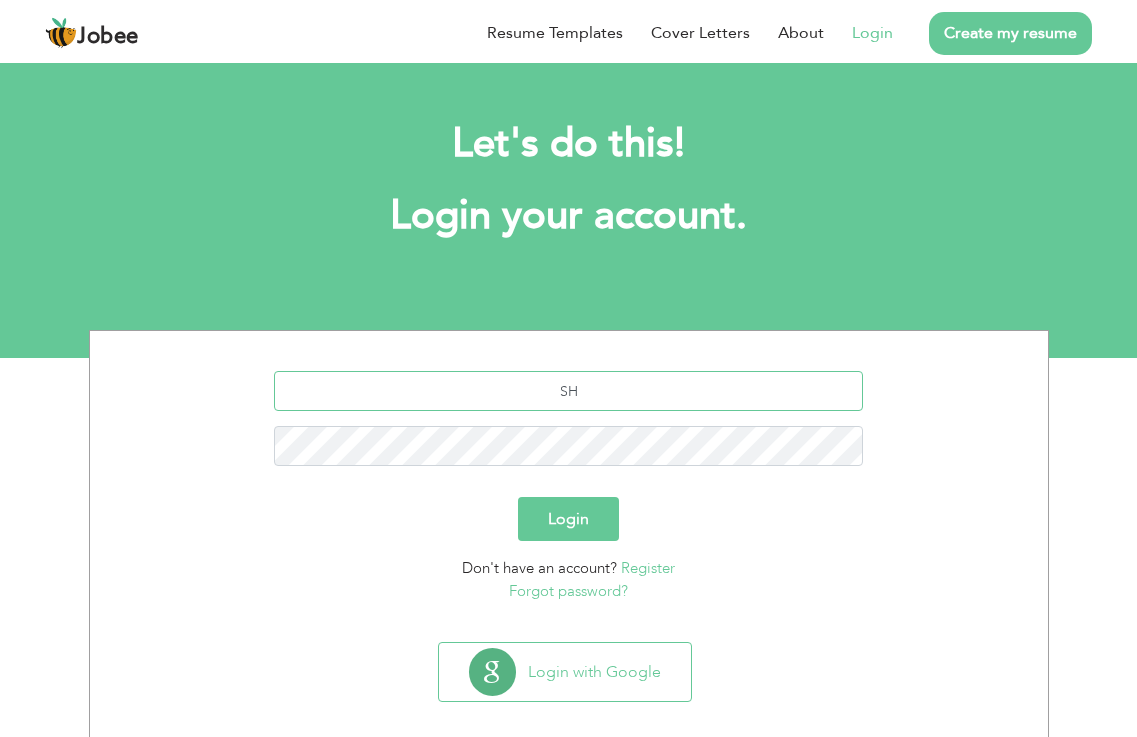 type on "S" 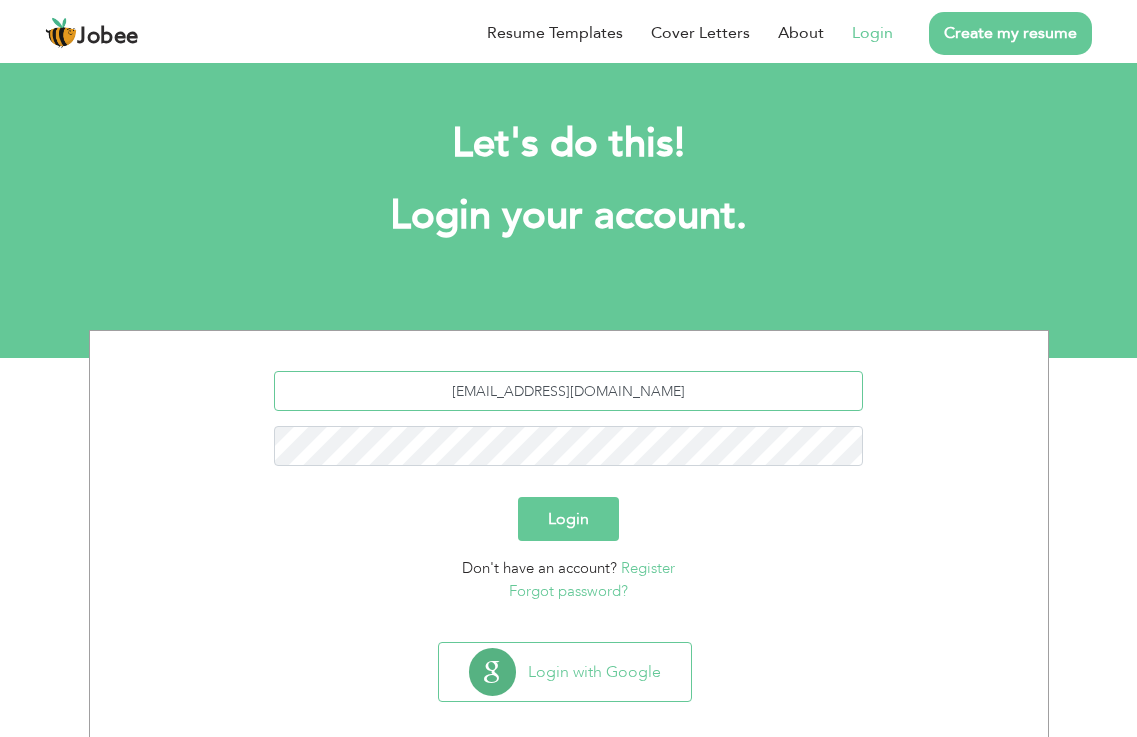 type on "[EMAIL_ADDRESS][DOMAIN_NAME]" 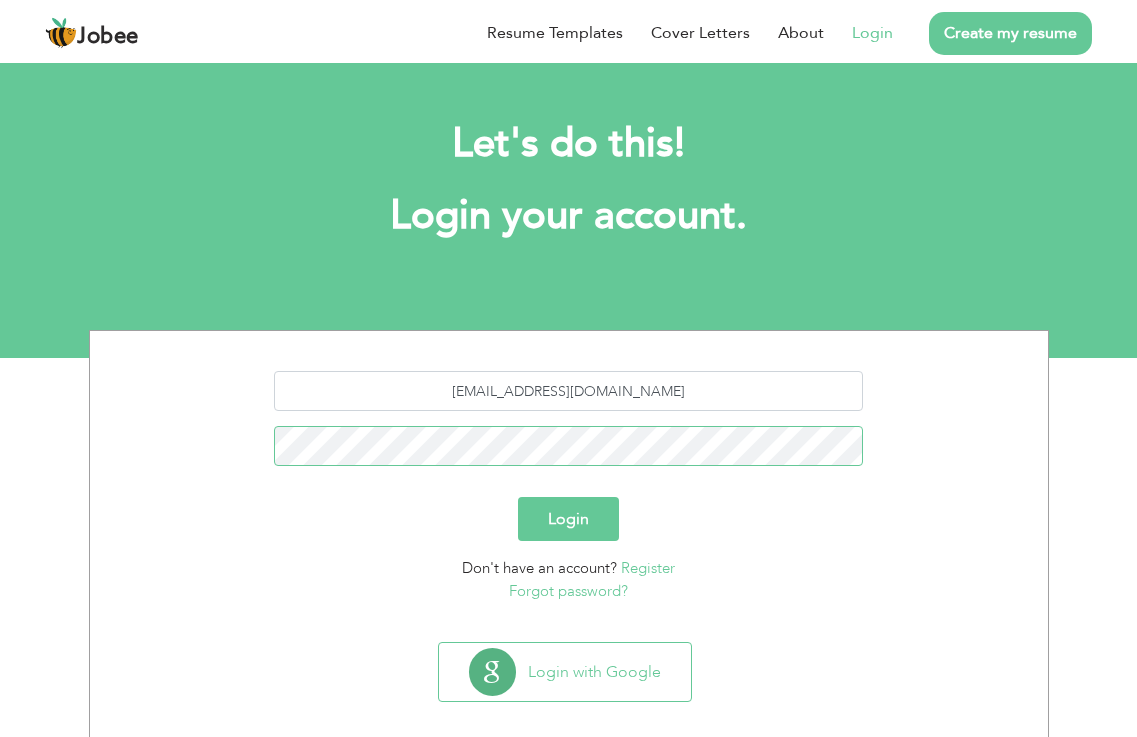 click on "Login" at bounding box center [568, 519] 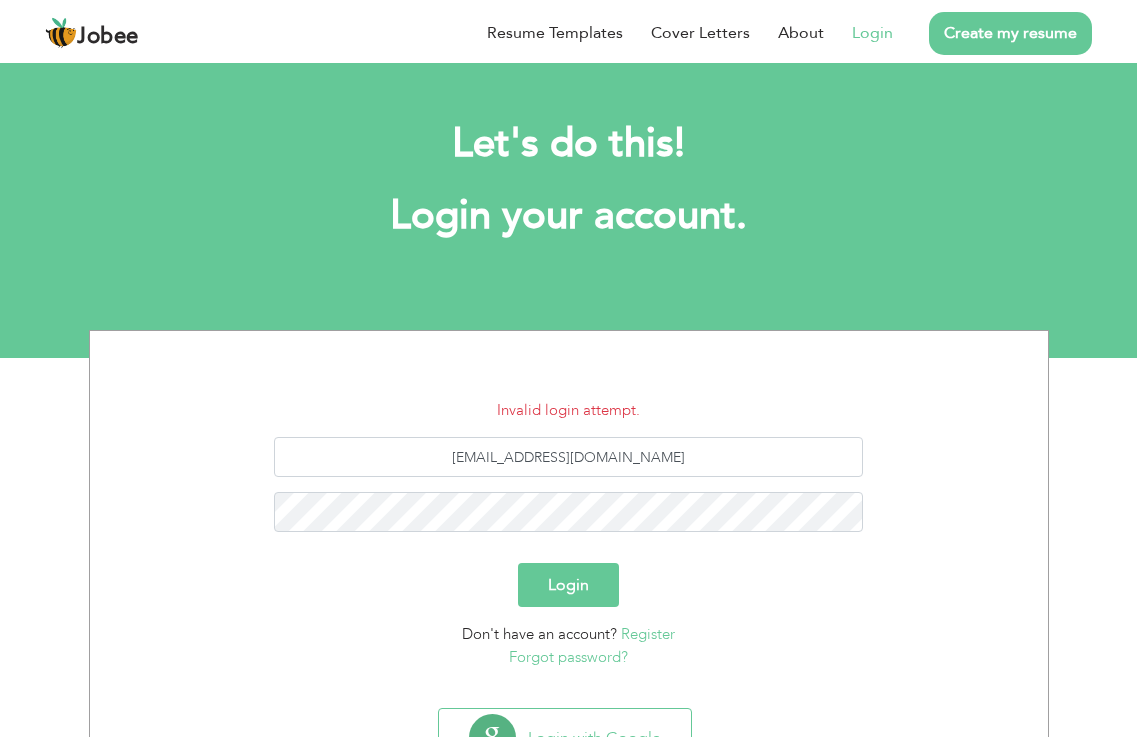 scroll, scrollTop: 0, scrollLeft: 0, axis: both 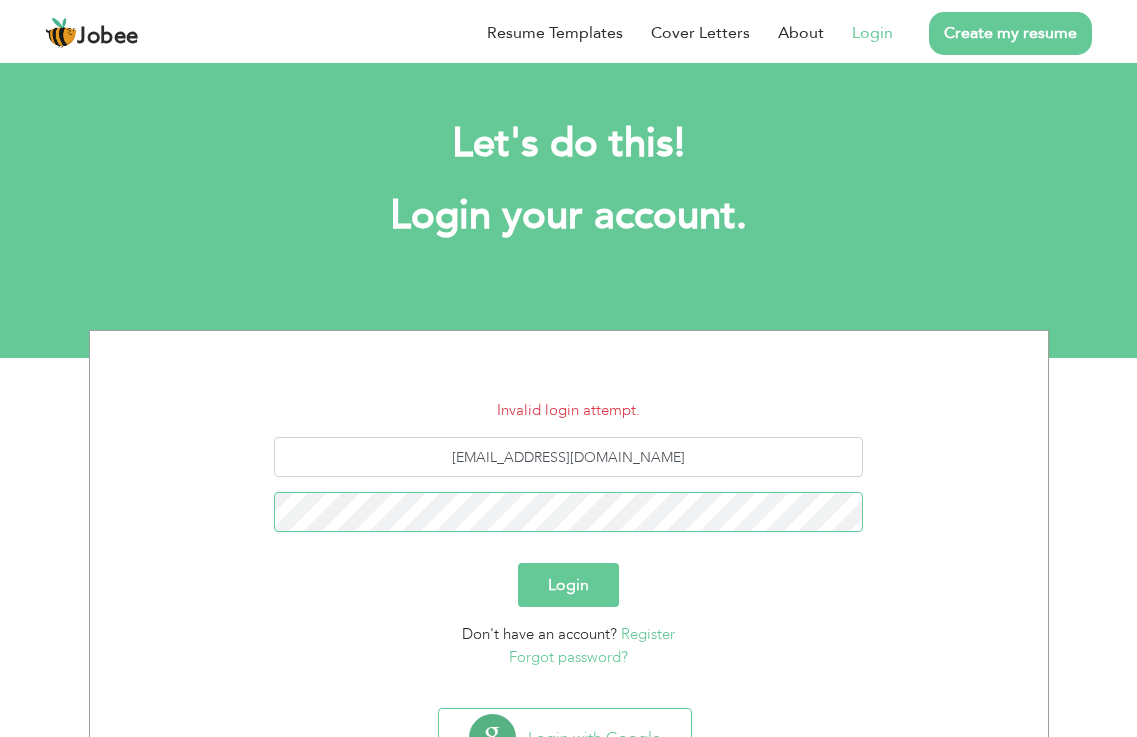 click on "Login" at bounding box center [568, 585] 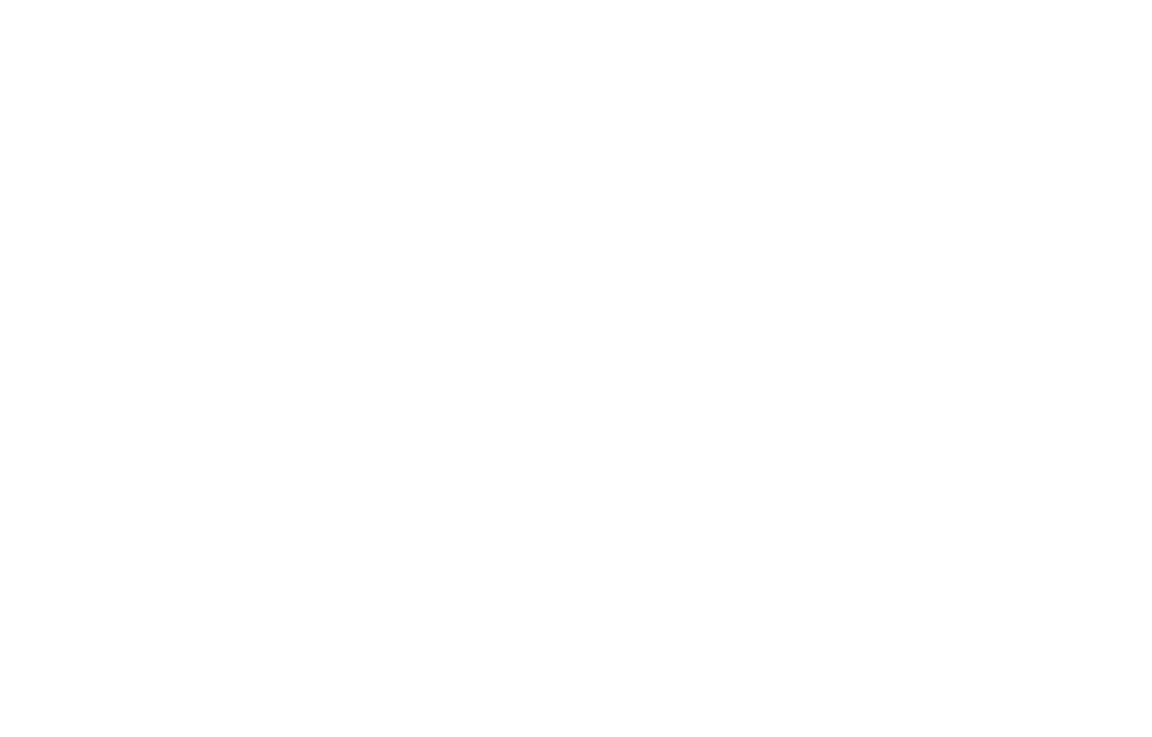 scroll, scrollTop: 0, scrollLeft: 0, axis: both 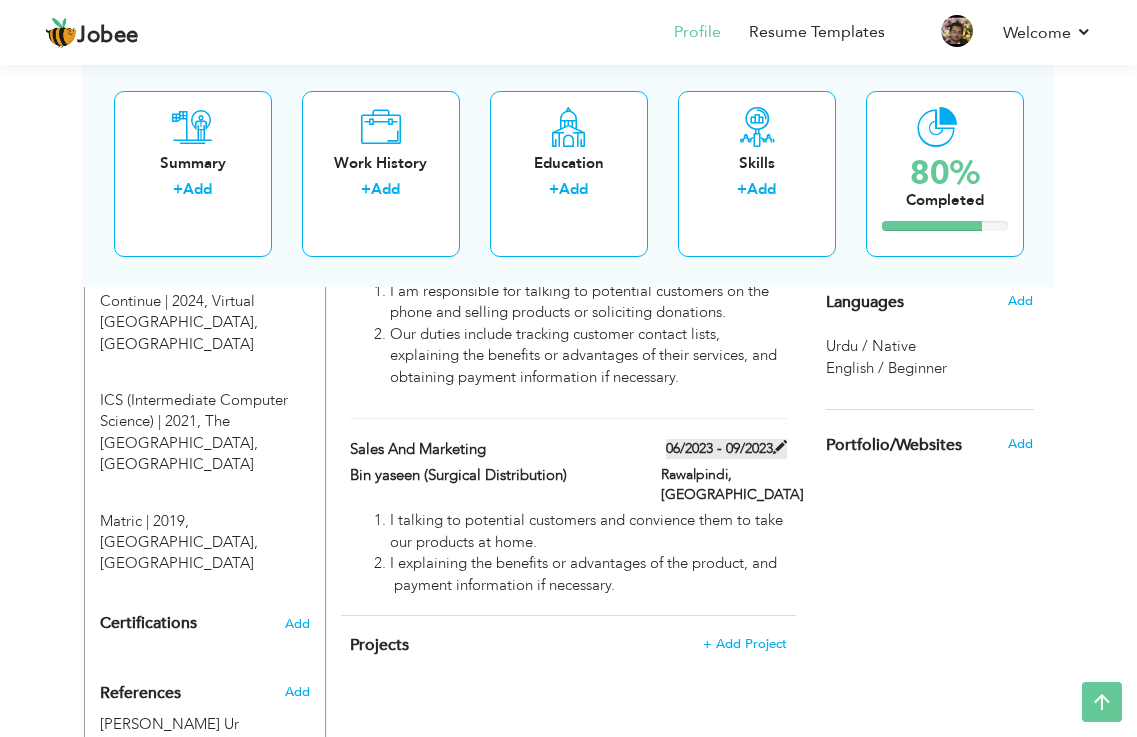 click at bounding box center (780, 447) 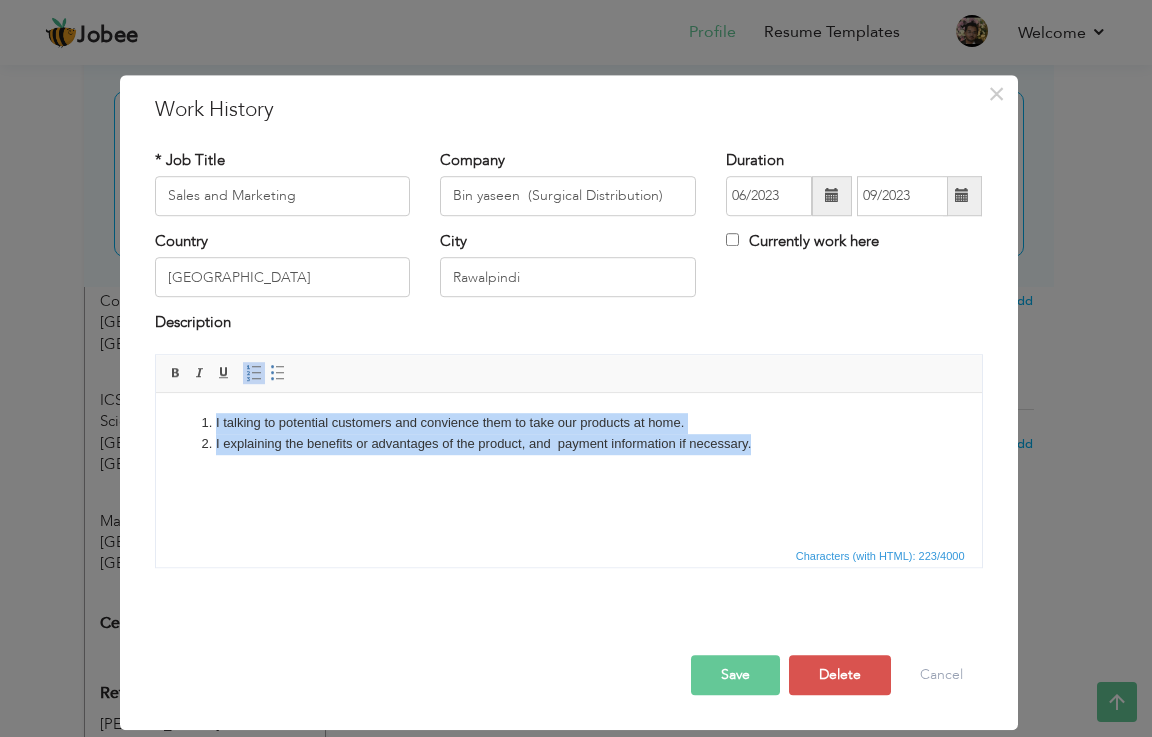 drag, startPoint x: 191, startPoint y: 415, endPoint x: 754, endPoint y: 460, distance: 564.79553 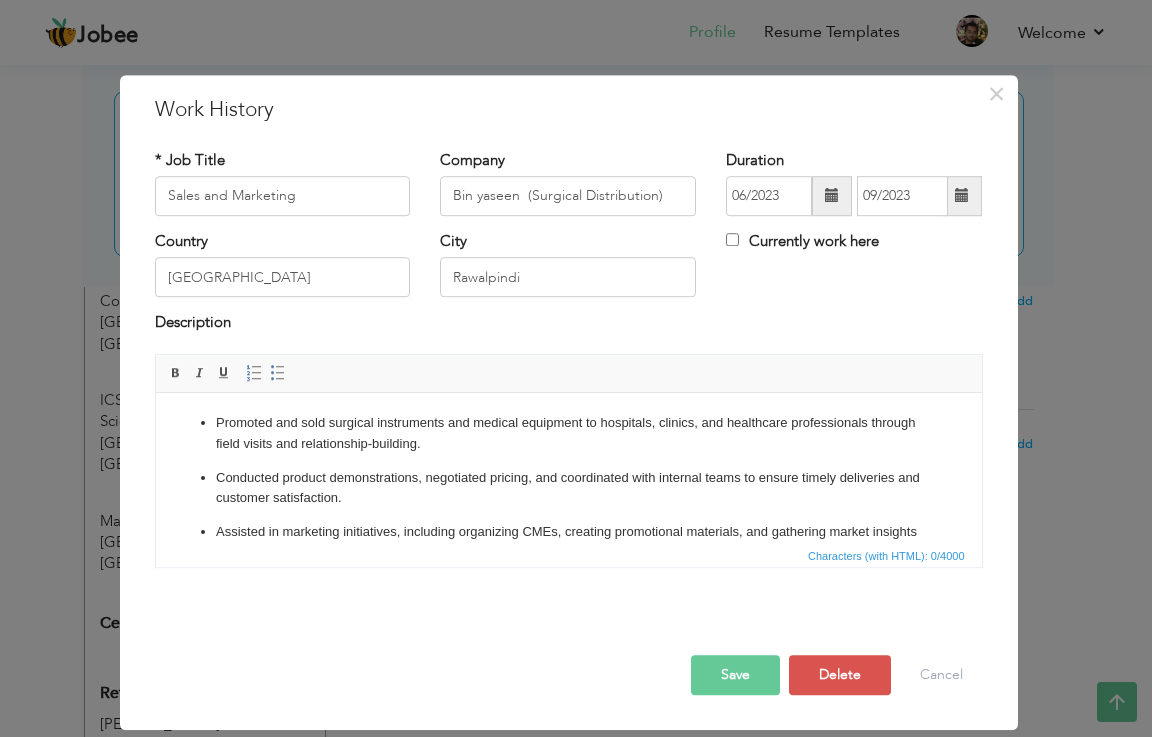 scroll, scrollTop: 17, scrollLeft: 0, axis: vertical 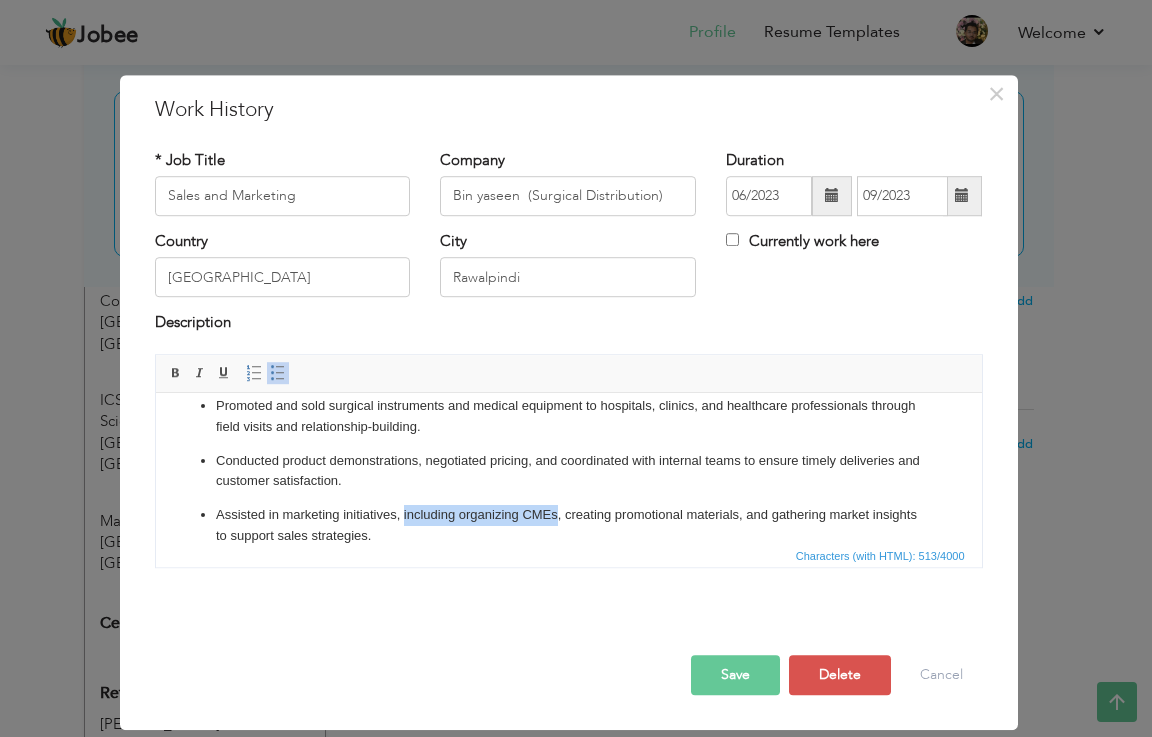 drag, startPoint x: 556, startPoint y: 511, endPoint x: 403, endPoint y: 512, distance: 153.00327 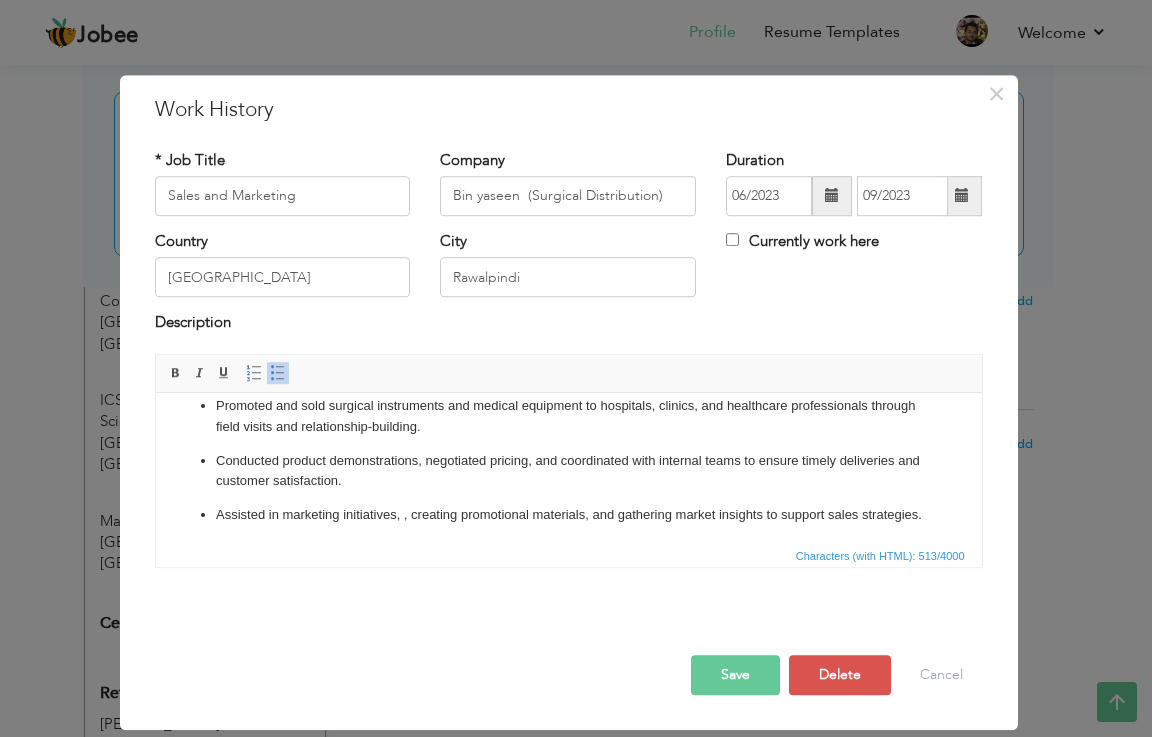 click on "Assisted in marketing initiatives, , creating promotional materials, and gathering market insights to support sales strategies." at bounding box center [568, 514] 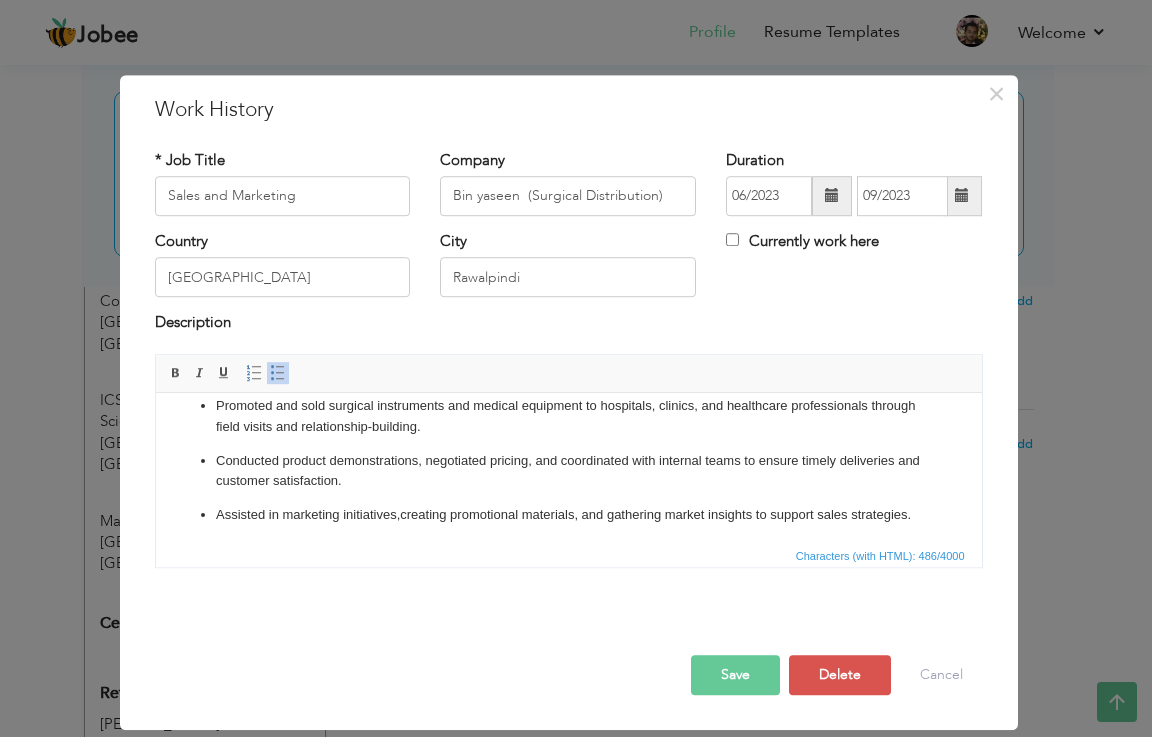 click on "Assisted in marketing initiatives,  creating promotional materials, and gathering market insights to support sales strategies." at bounding box center (568, 514) 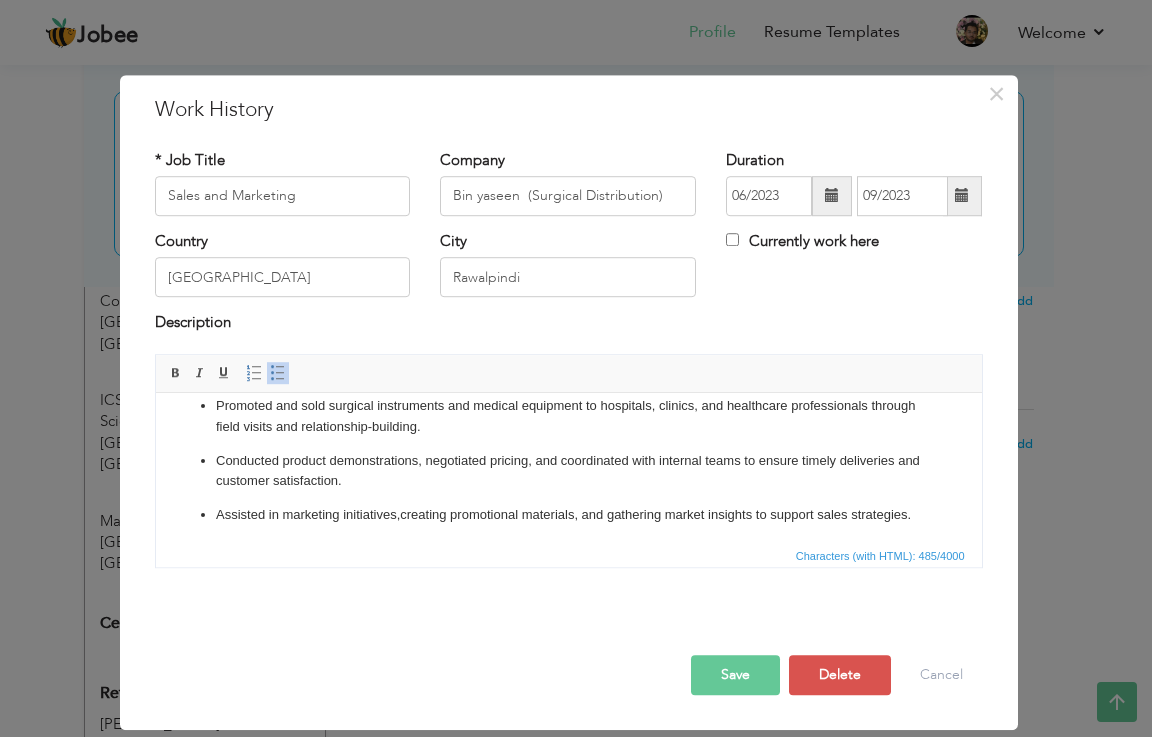 click at bounding box center [569, 634] 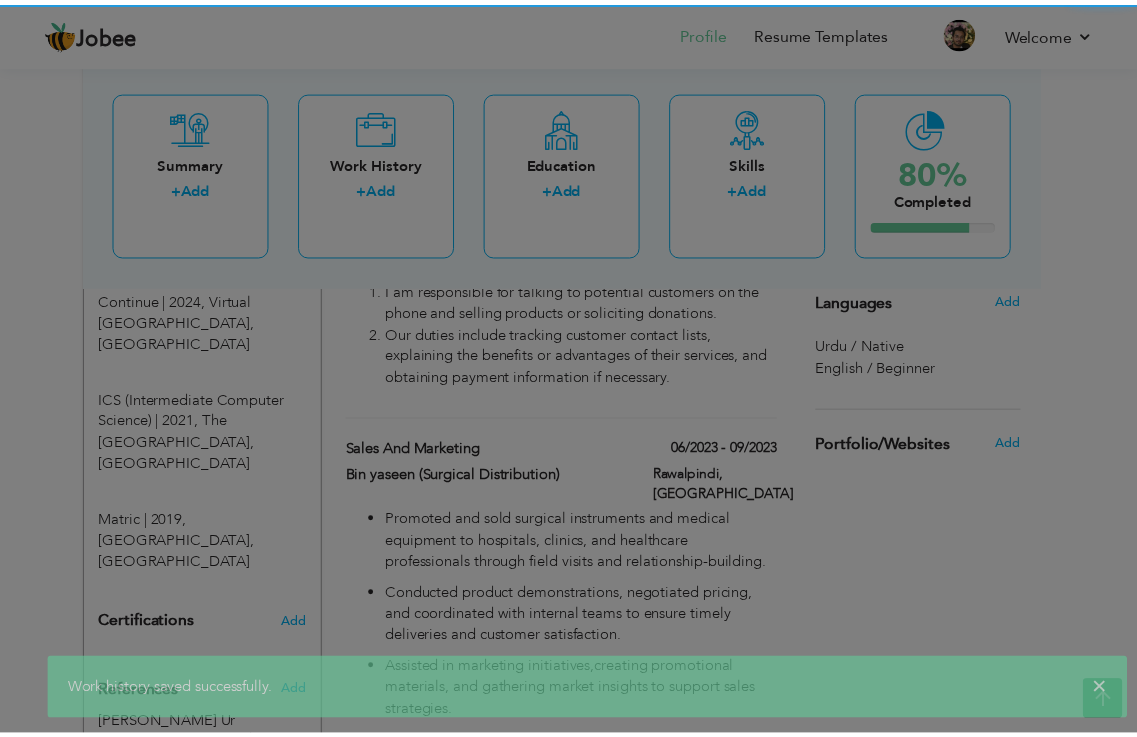scroll, scrollTop: 0, scrollLeft: 0, axis: both 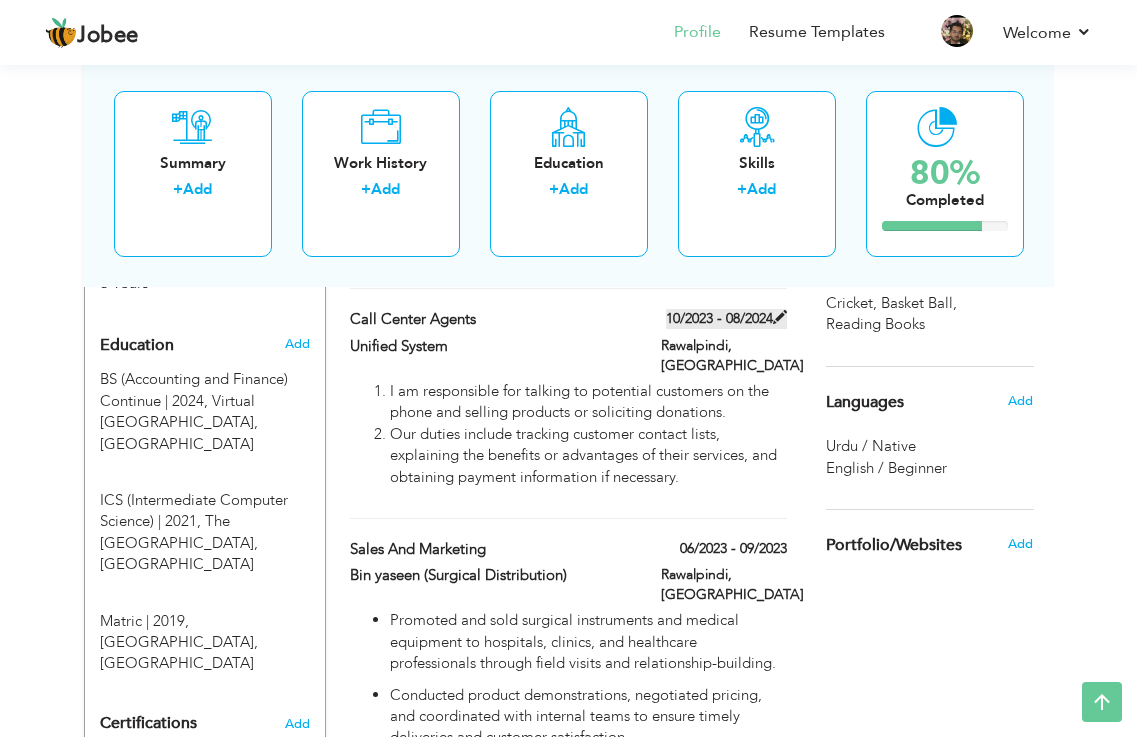 click at bounding box center [780, 317] 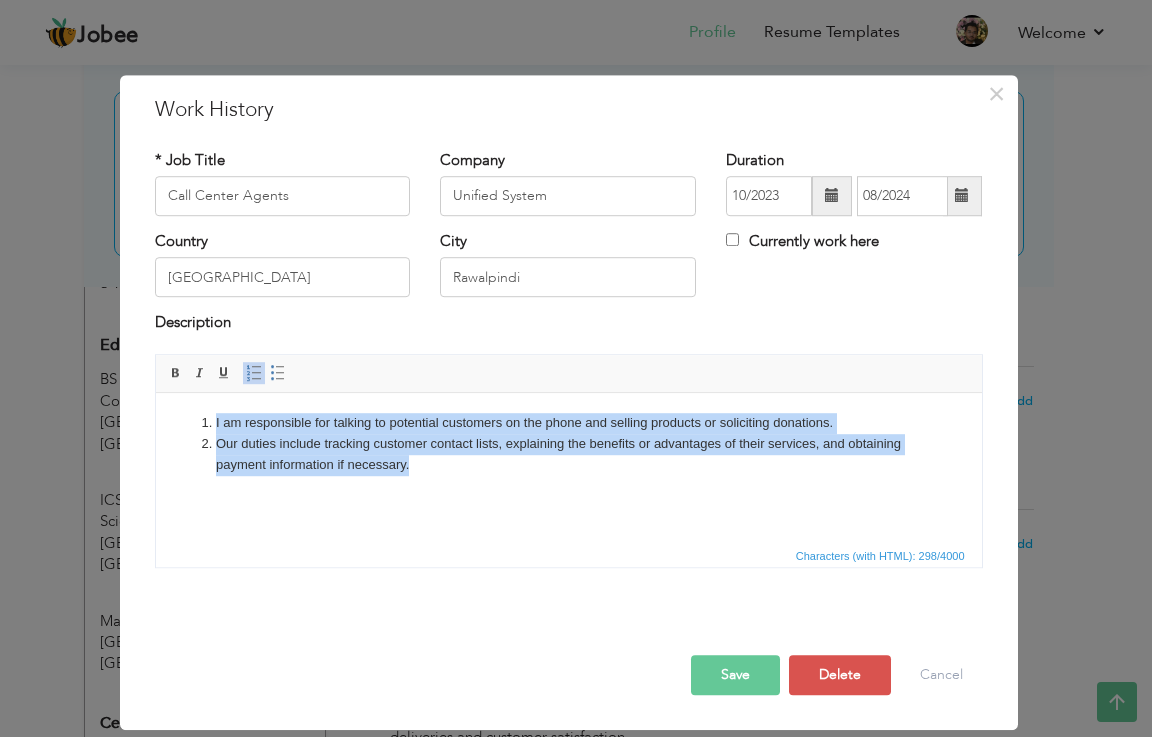 drag, startPoint x: 467, startPoint y: 468, endPoint x: 113, endPoint y: 409, distance: 358.883 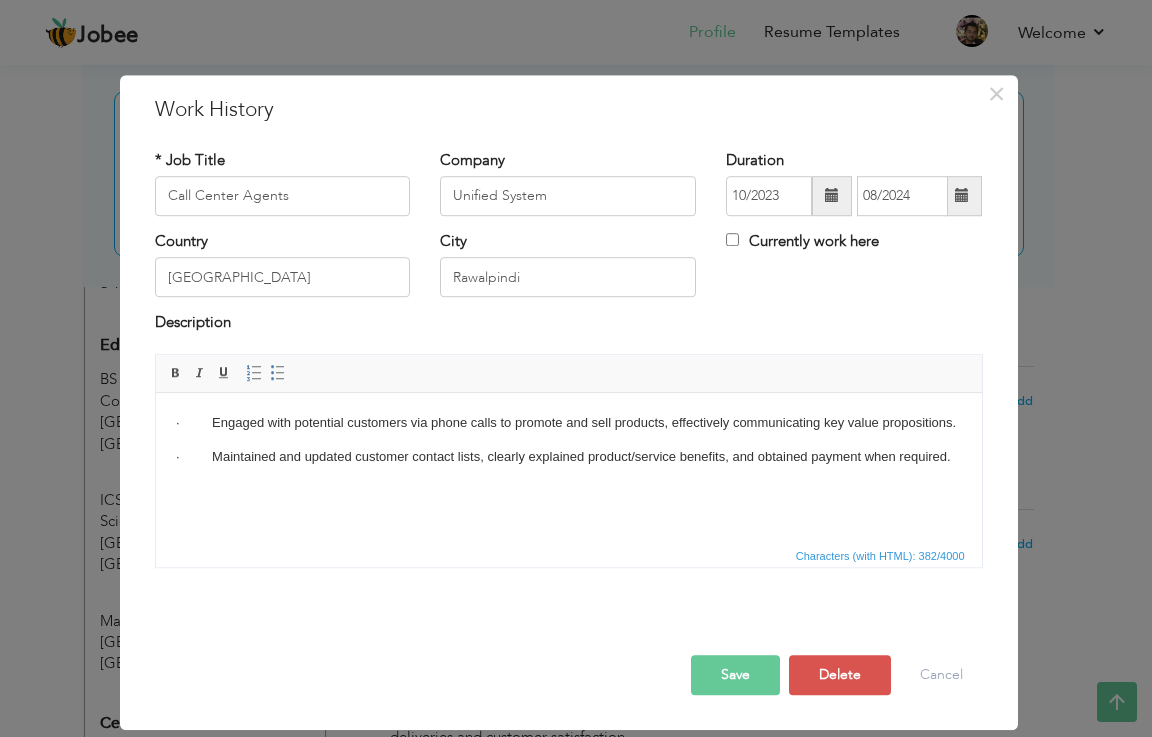 click on "·         Engaged with potential customers via phone calls to promote and sell products, effectively communicating key value propositions." 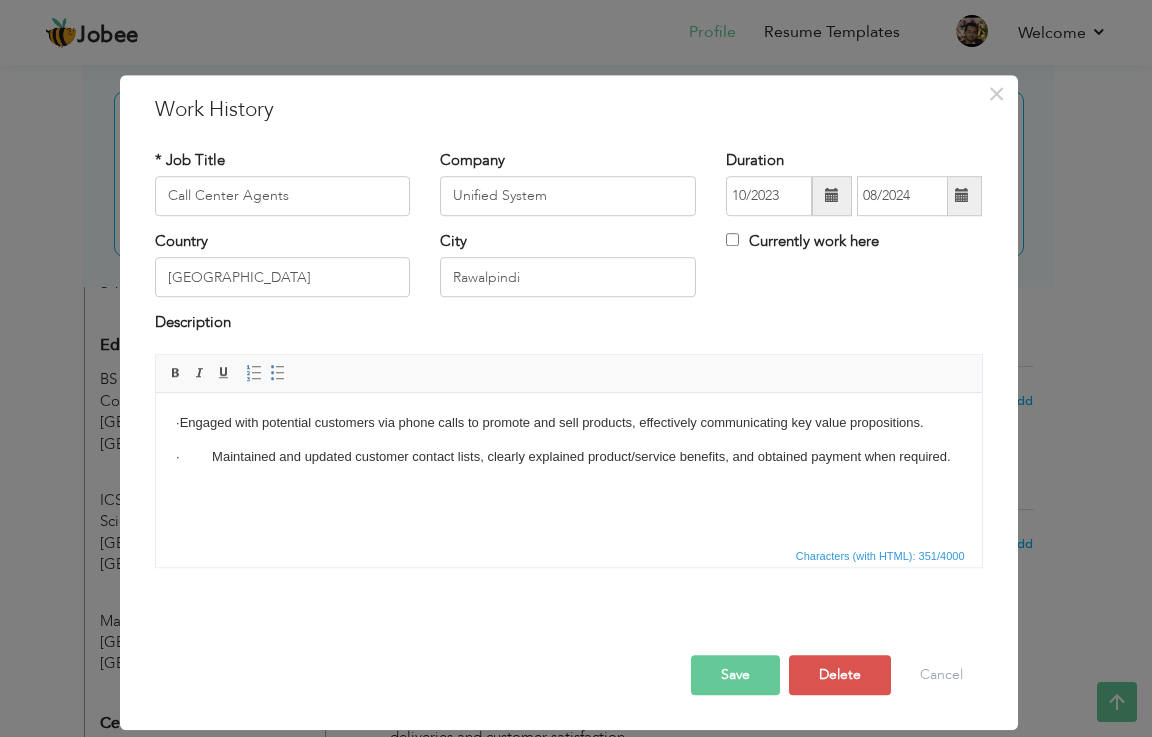 click on "·    Engaged with potential customers via phone calls to promote and sell products, effectively communicating key value propositions." 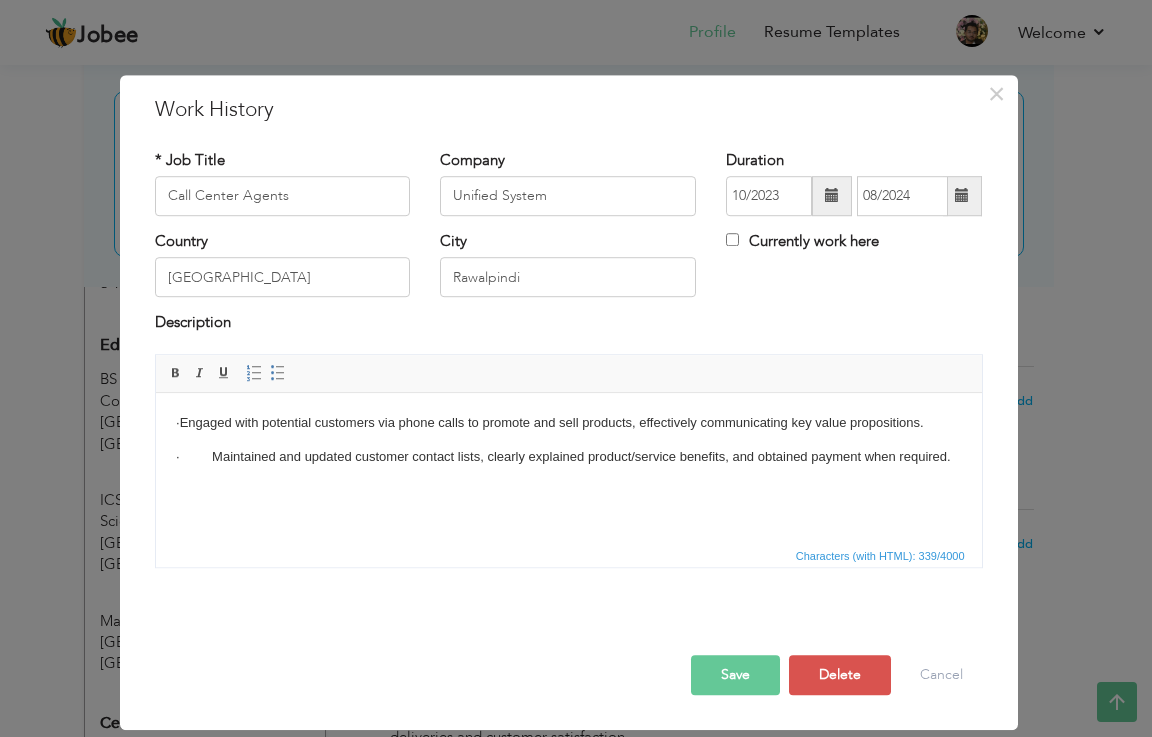 click on "·         Maintained and updated customer contact lists, clearly explained product/service benefits, and obtained payment when required." 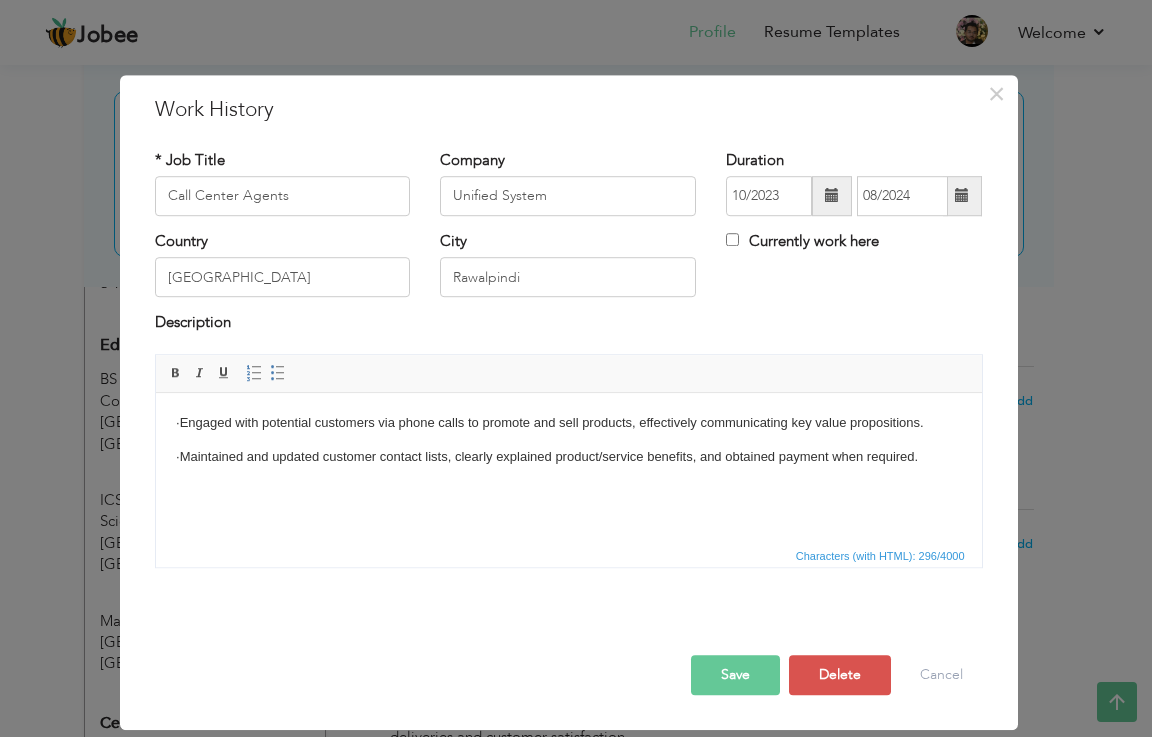 click at bounding box center (569, 634) 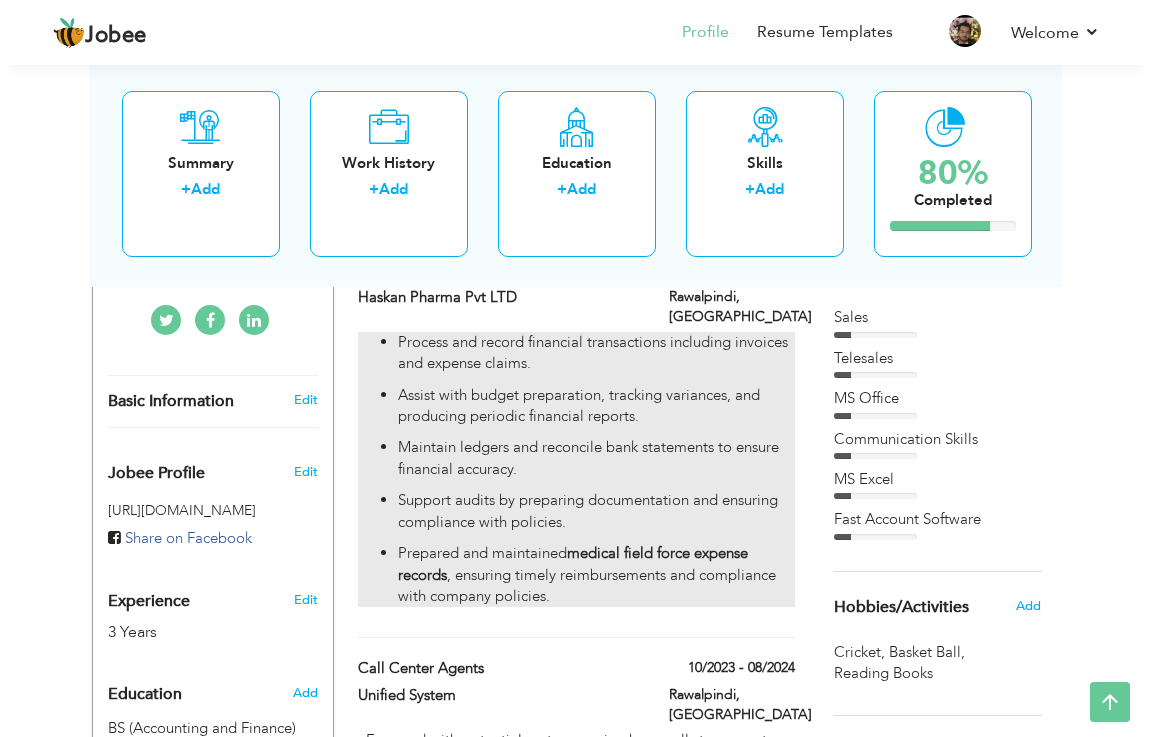 scroll, scrollTop: 436, scrollLeft: 0, axis: vertical 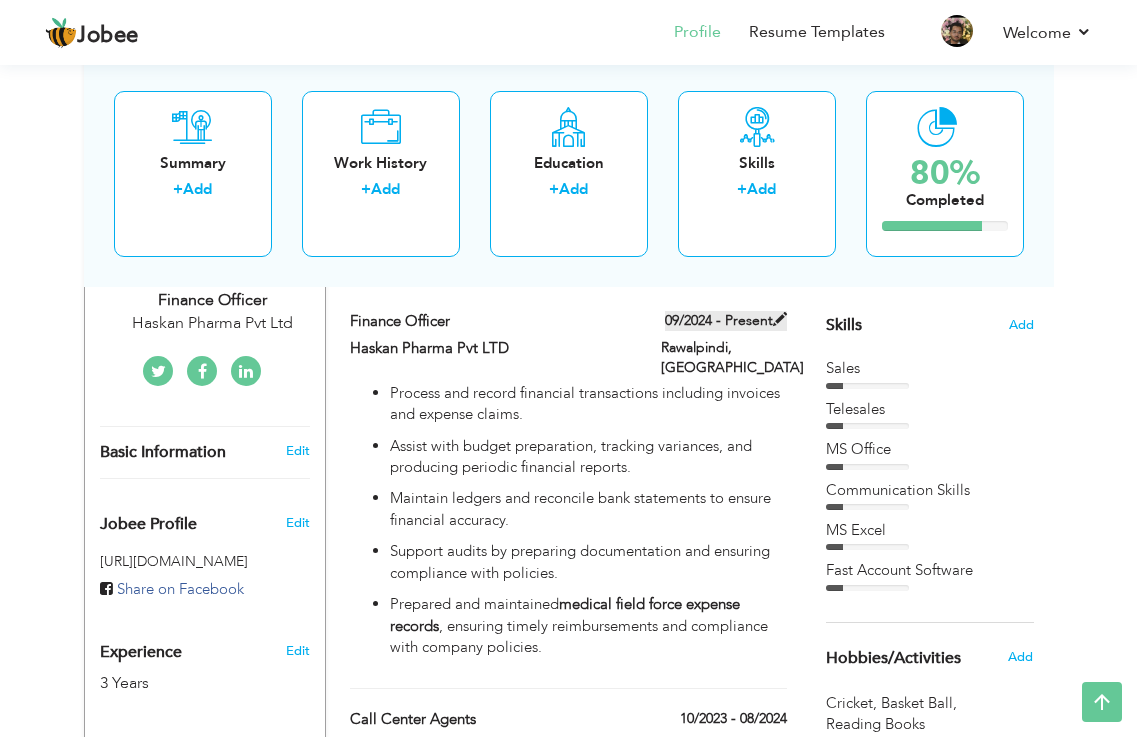 click at bounding box center (780, 319) 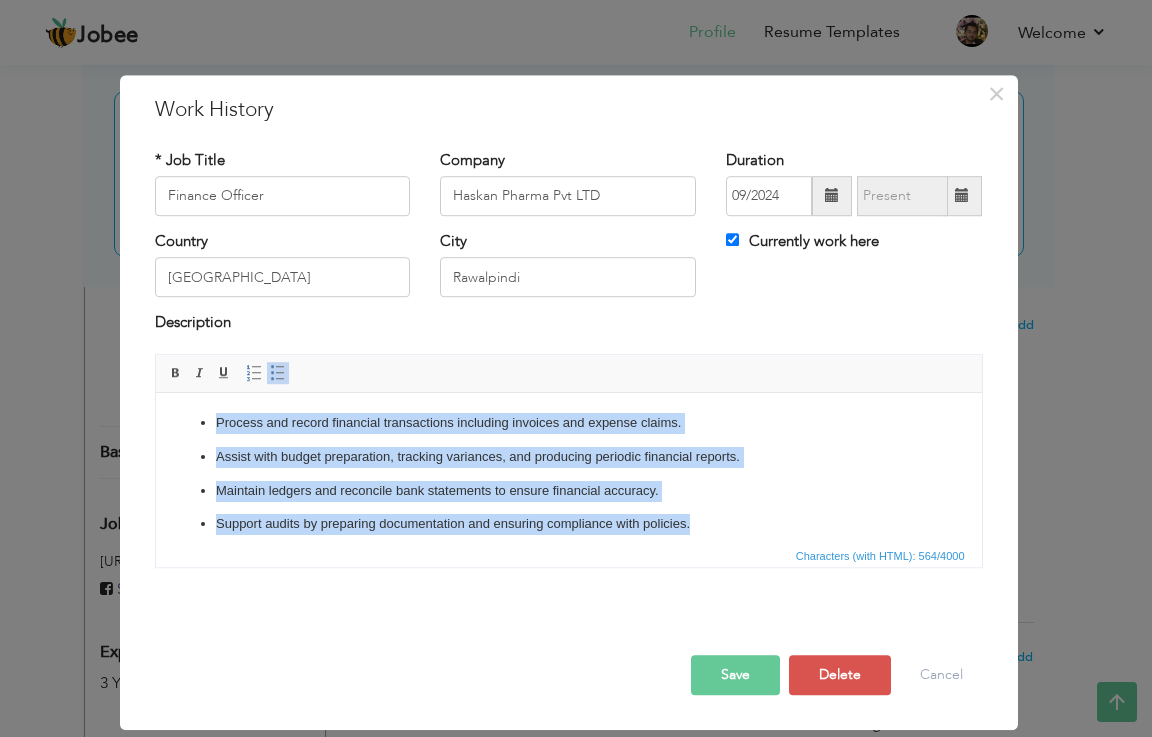 drag, startPoint x: 702, startPoint y: 515, endPoint x: 207, endPoint y: 428, distance: 502.5873 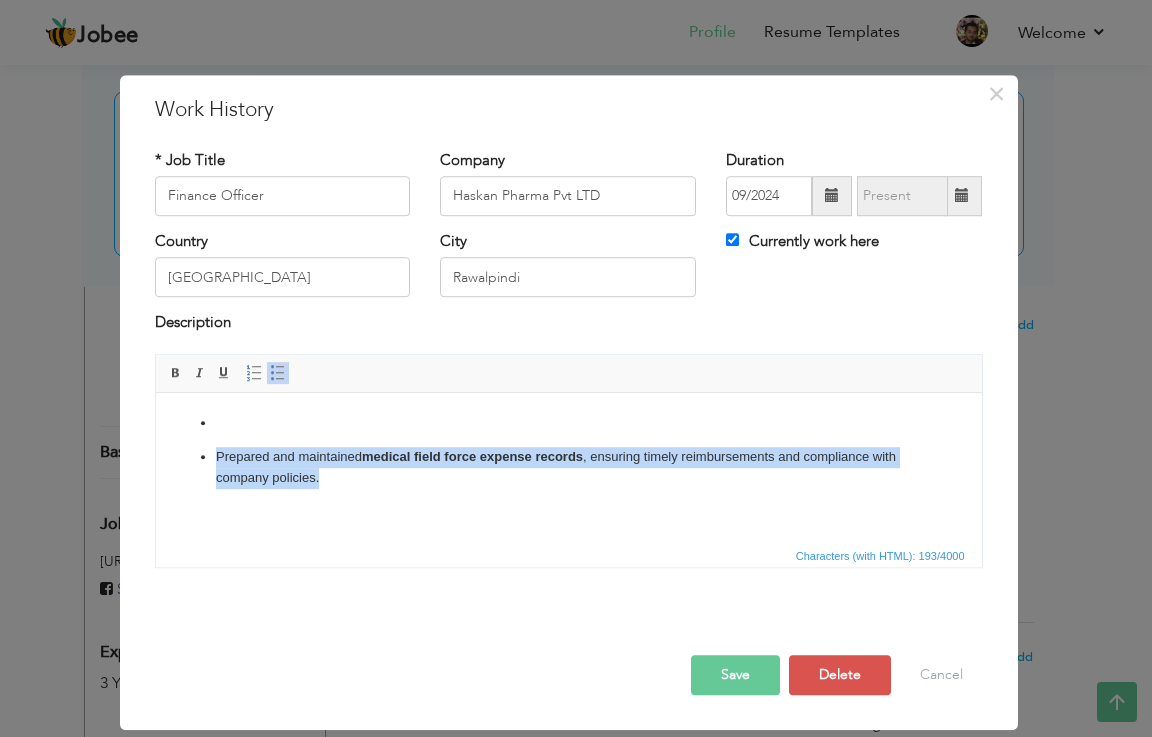 type 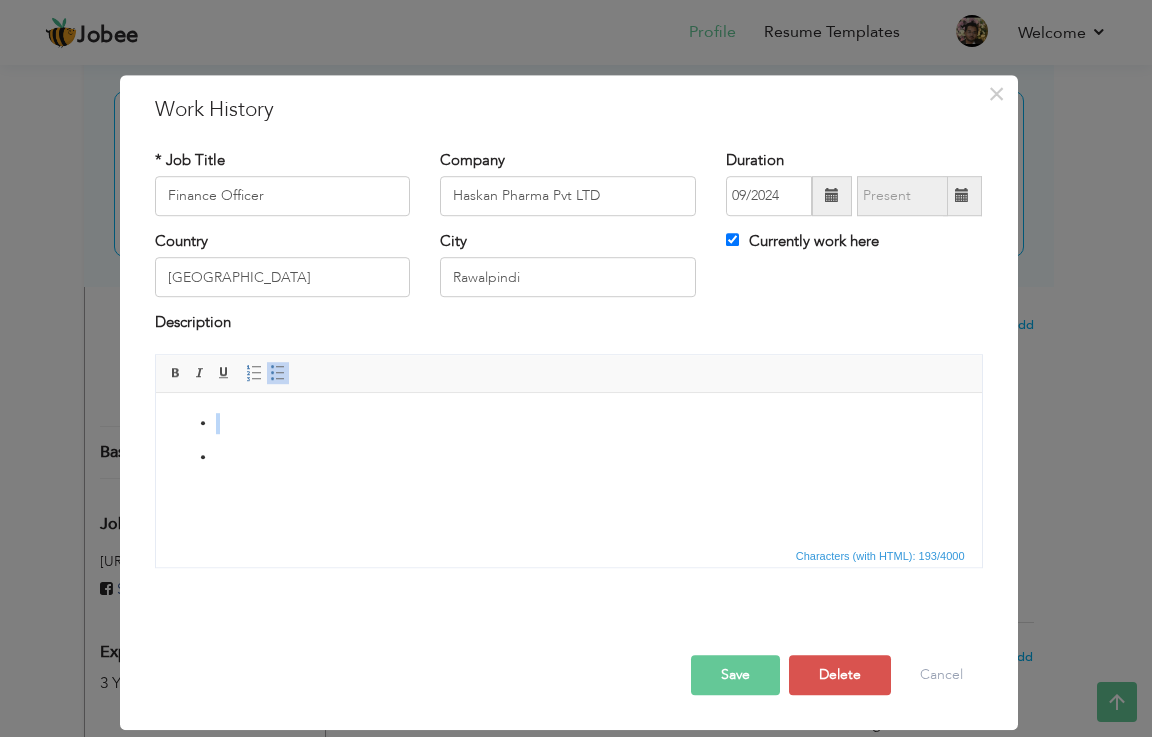 drag, startPoint x: 344, startPoint y: 468, endPoint x: 202, endPoint y: 425, distance: 148.36778 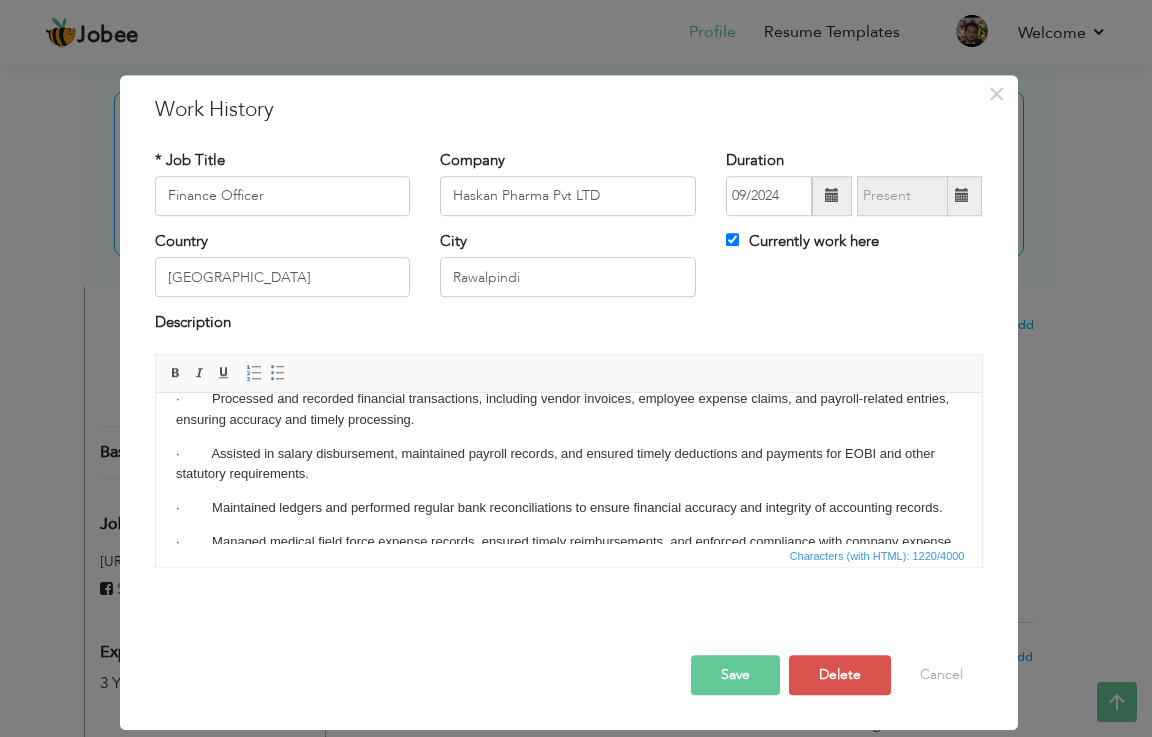 scroll, scrollTop: 0, scrollLeft: 0, axis: both 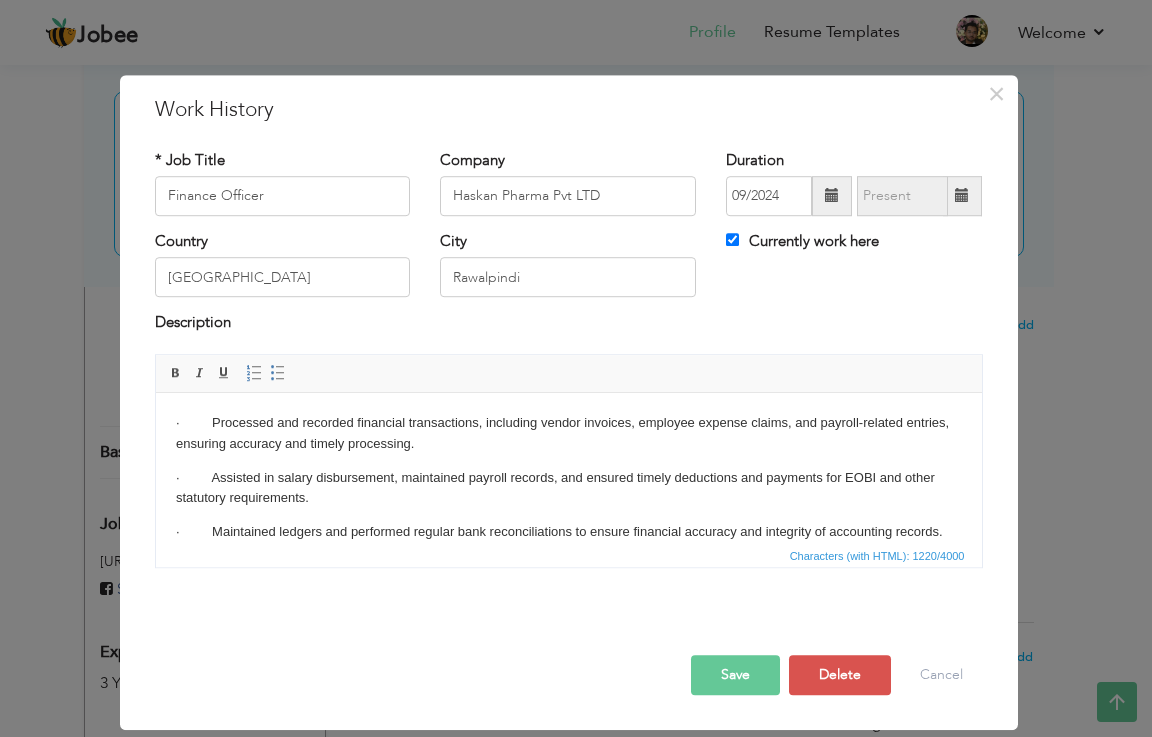 click on "·         Processed and recorded financial transactions, including vendor invoices, employee expense claims, and payroll-related entries, ensuring accuracy and timely processing." at bounding box center [568, 433] 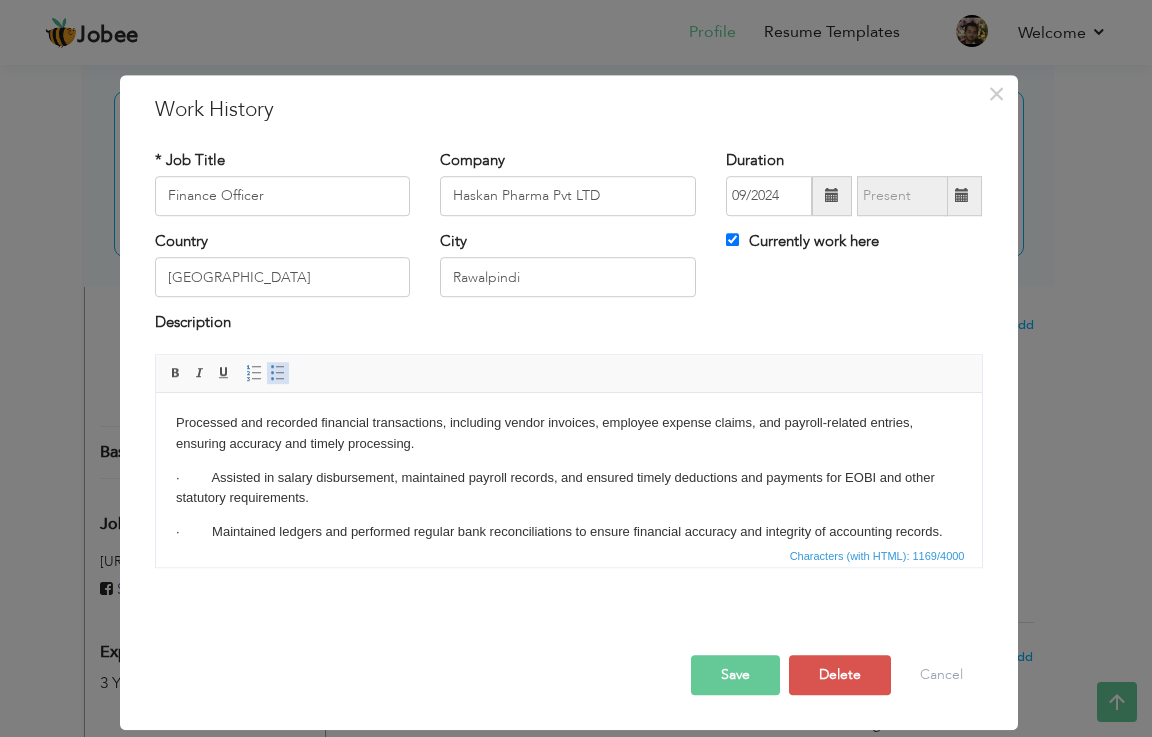 click at bounding box center [278, 373] 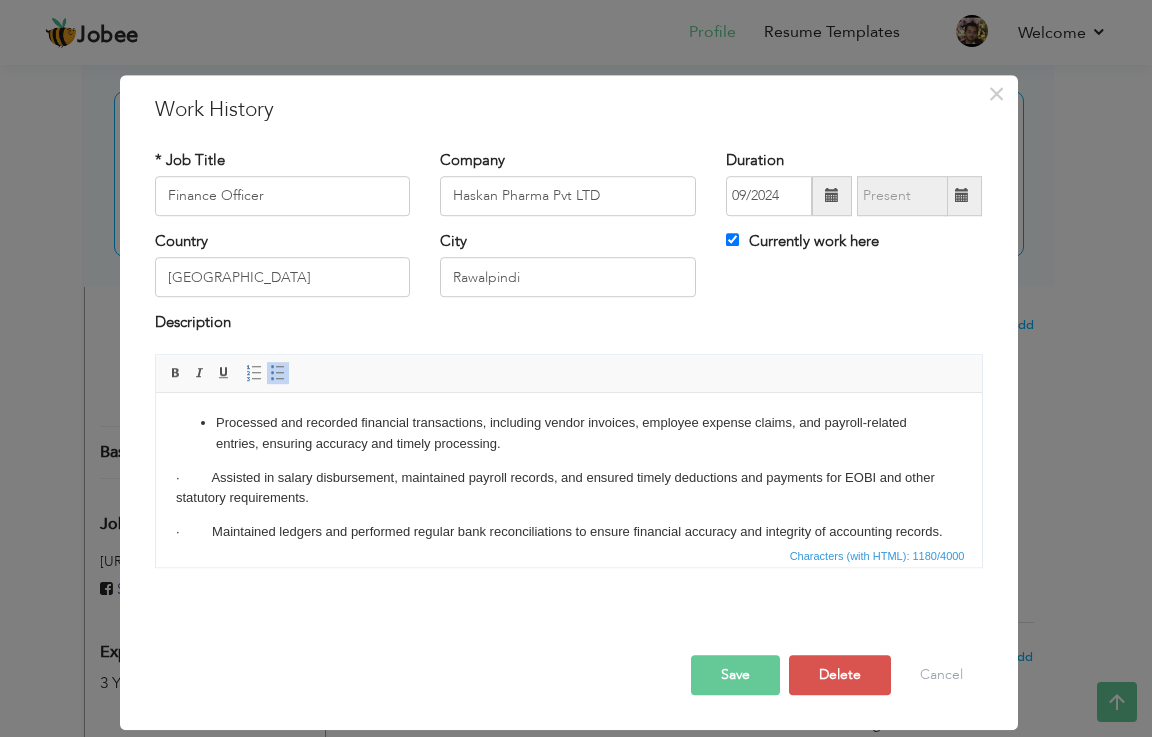 click on "·         Assisted in salary disbursement, maintained payroll records, and ensured timely deductions and payments for EOBI and other statutory requirements." at bounding box center (568, 488) 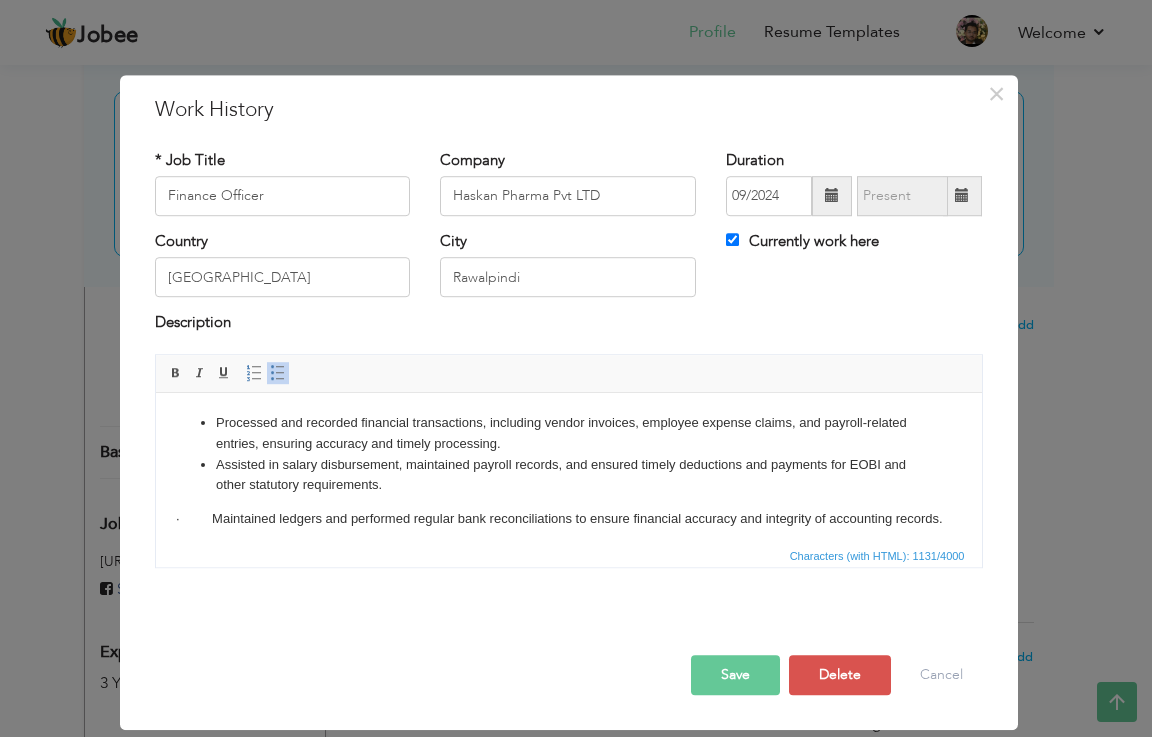 click on "·         Maintained ledgers and performed regular bank reconciliations to ensure financial accuracy and integrity of accounting records." at bounding box center (568, 518) 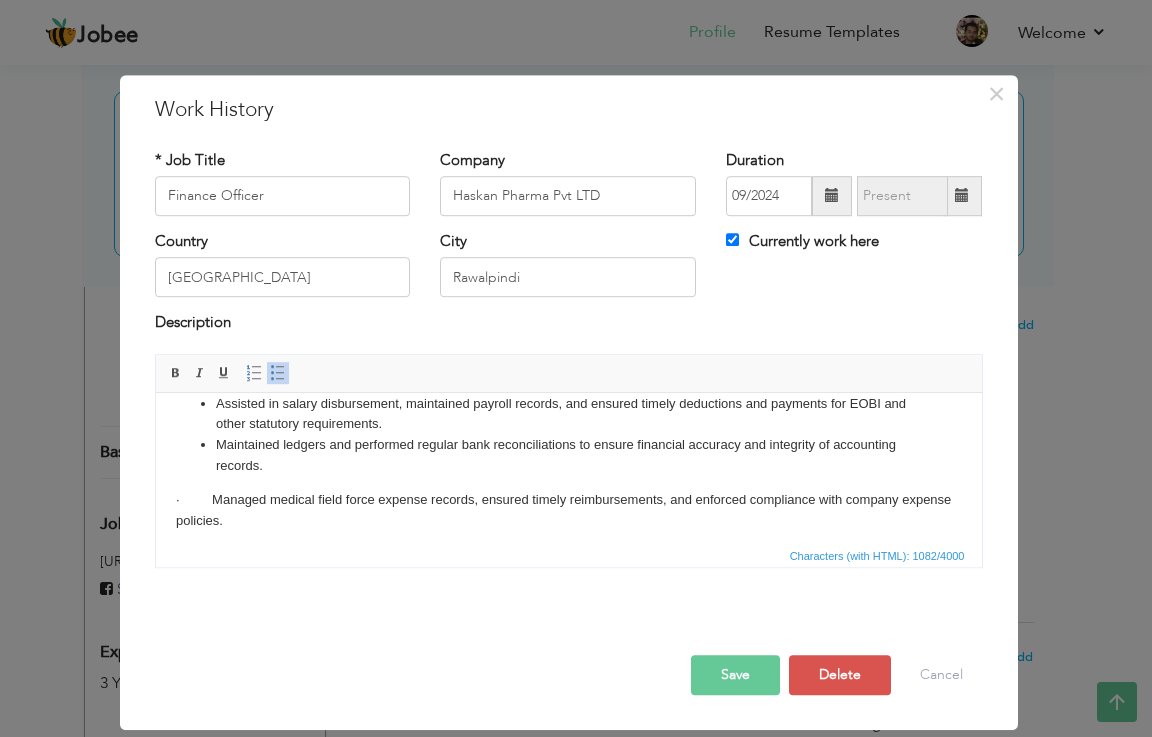scroll, scrollTop: 58, scrollLeft: 0, axis: vertical 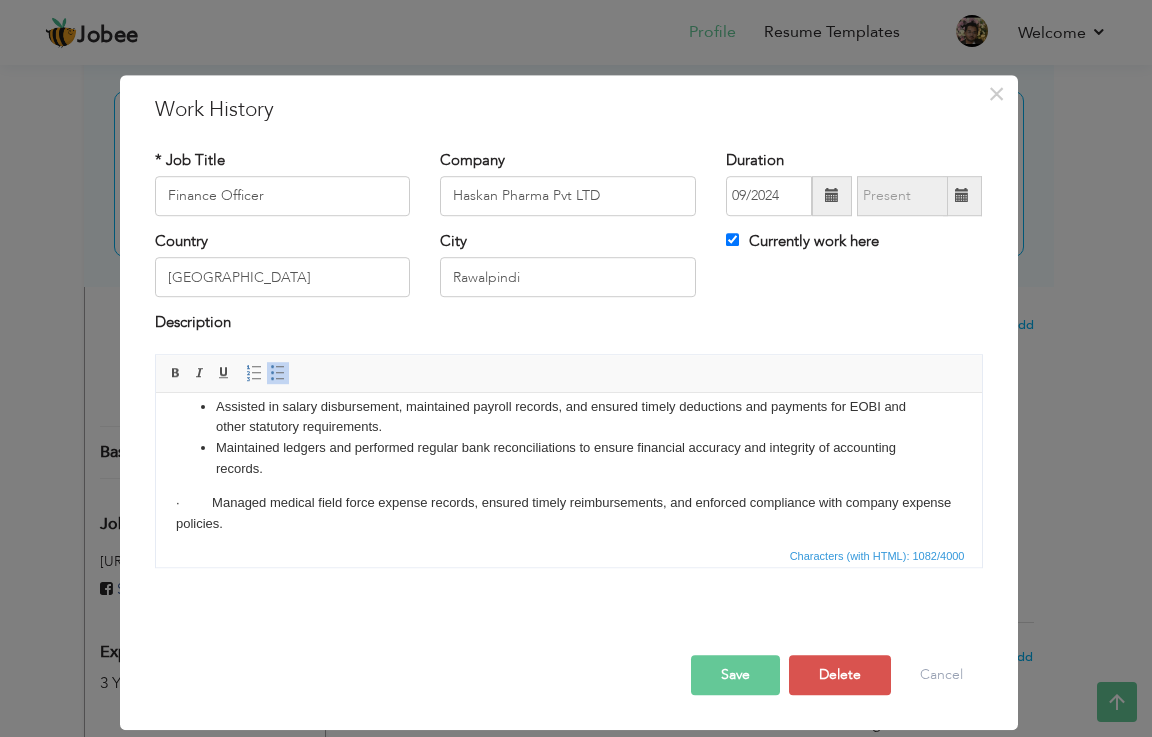 click on "·         Managed medical field force expense records, ensured timely reimbursements, and enforced compliance with company expense policies." at bounding box center (568, 513) 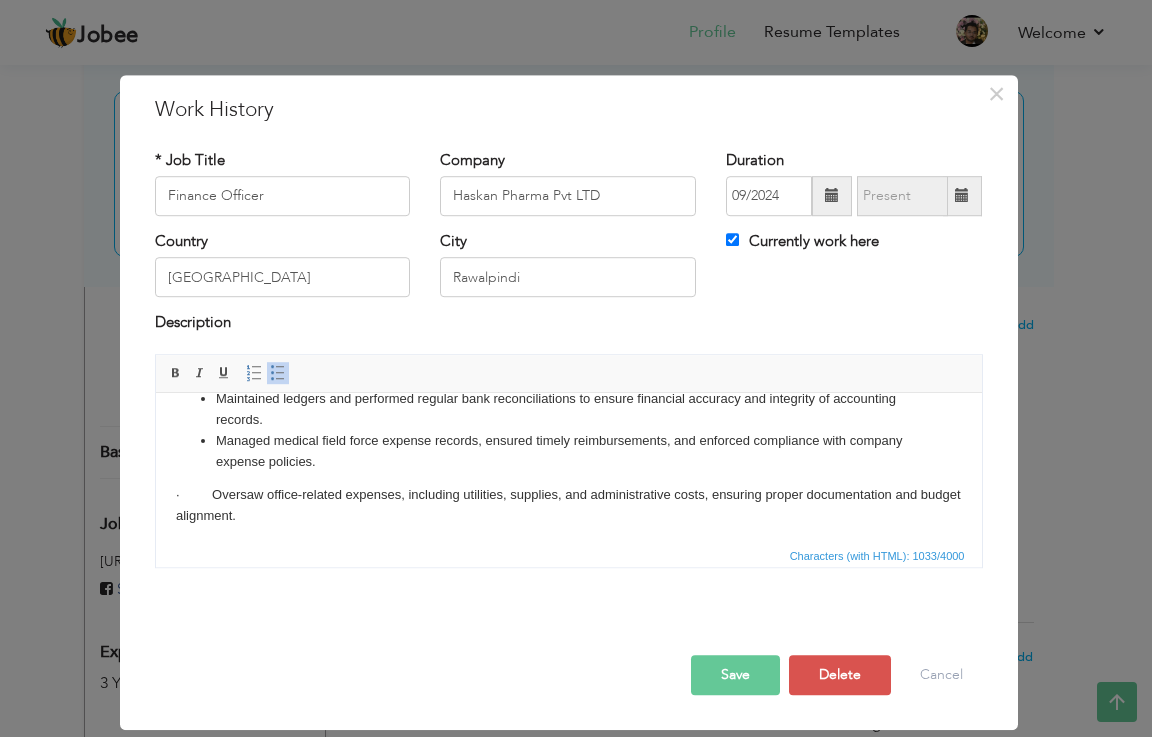 scroll, scrollTop: 145, scrollLeft: 0, axis: vertical 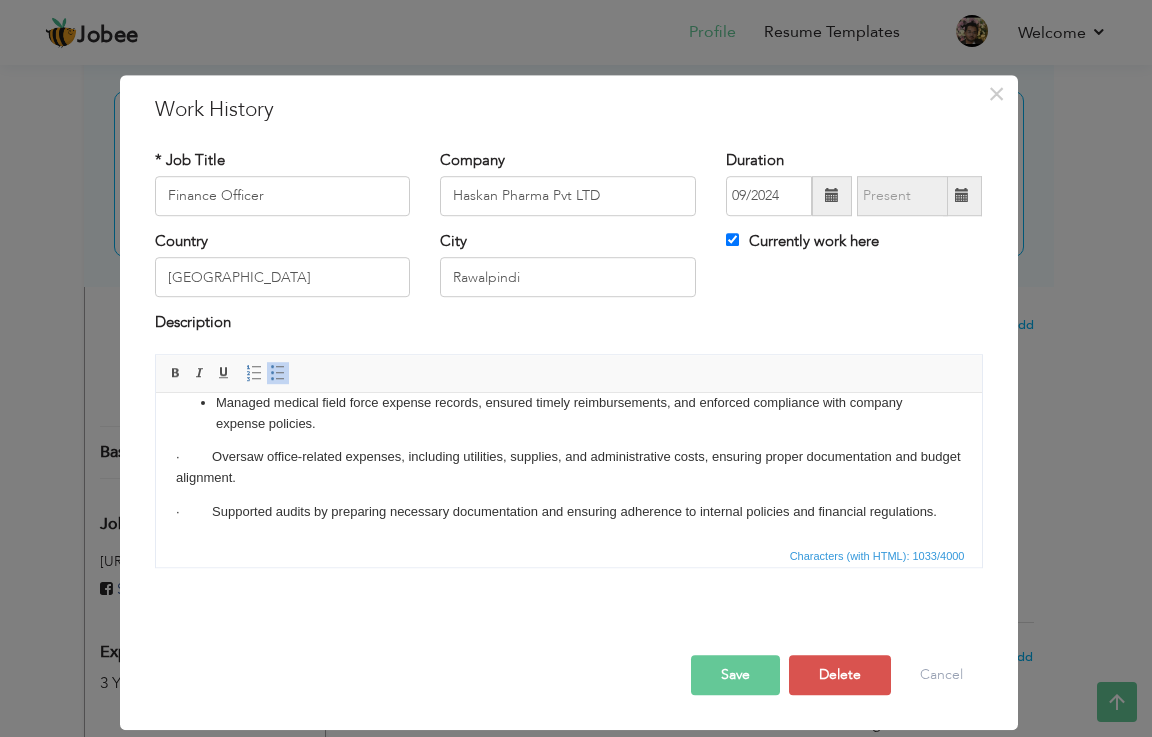 click on "·         Oversaw office-related expenses, including utilities, supplies, and administrative costs, ensuring proper documentation and budget alignment." at bounding box center (568, 467) 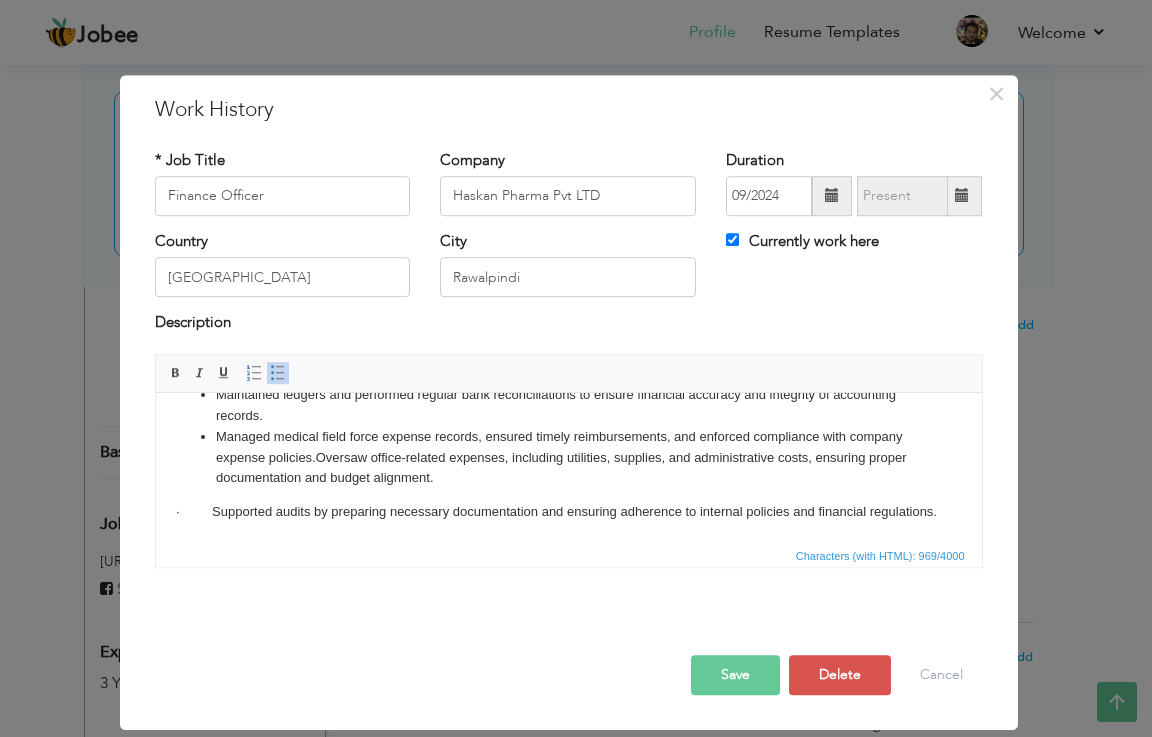 scroll, scrollTop: 132, scrollLeft: 0, axis: vertical 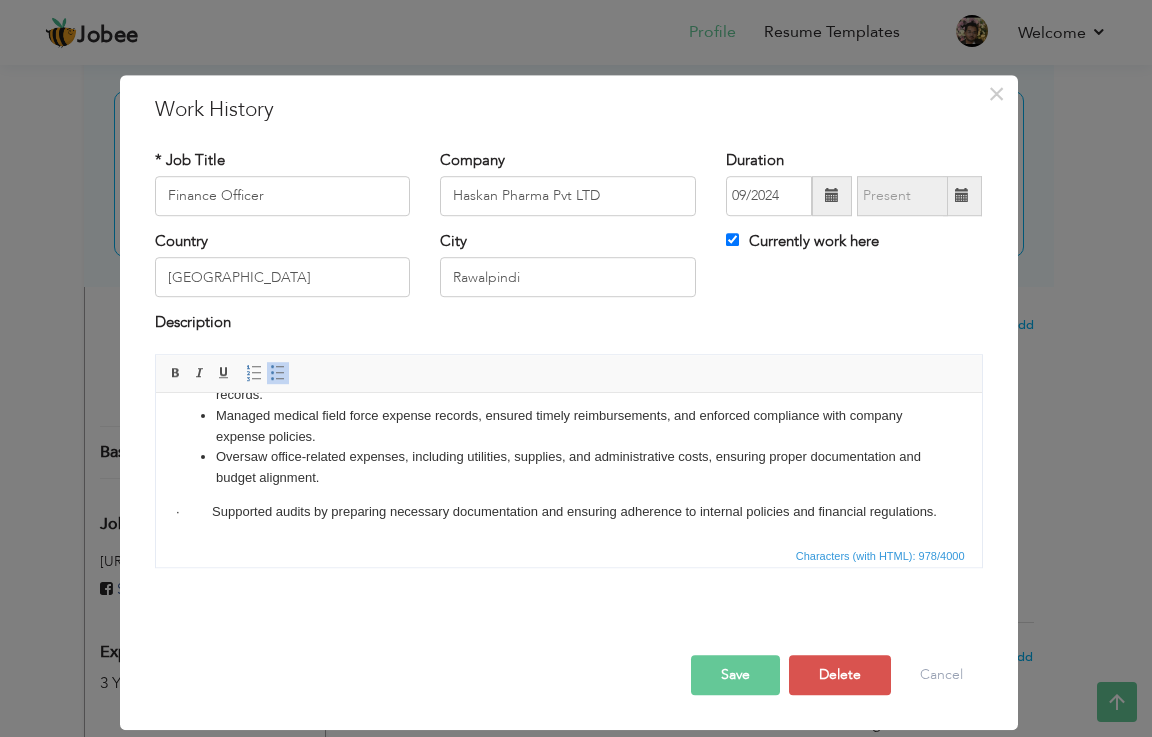 click on "·         Supported audits by preparing necessary documentation and ensuring adherence to internal policies and financial regulations." at bounding box center (568, 511) 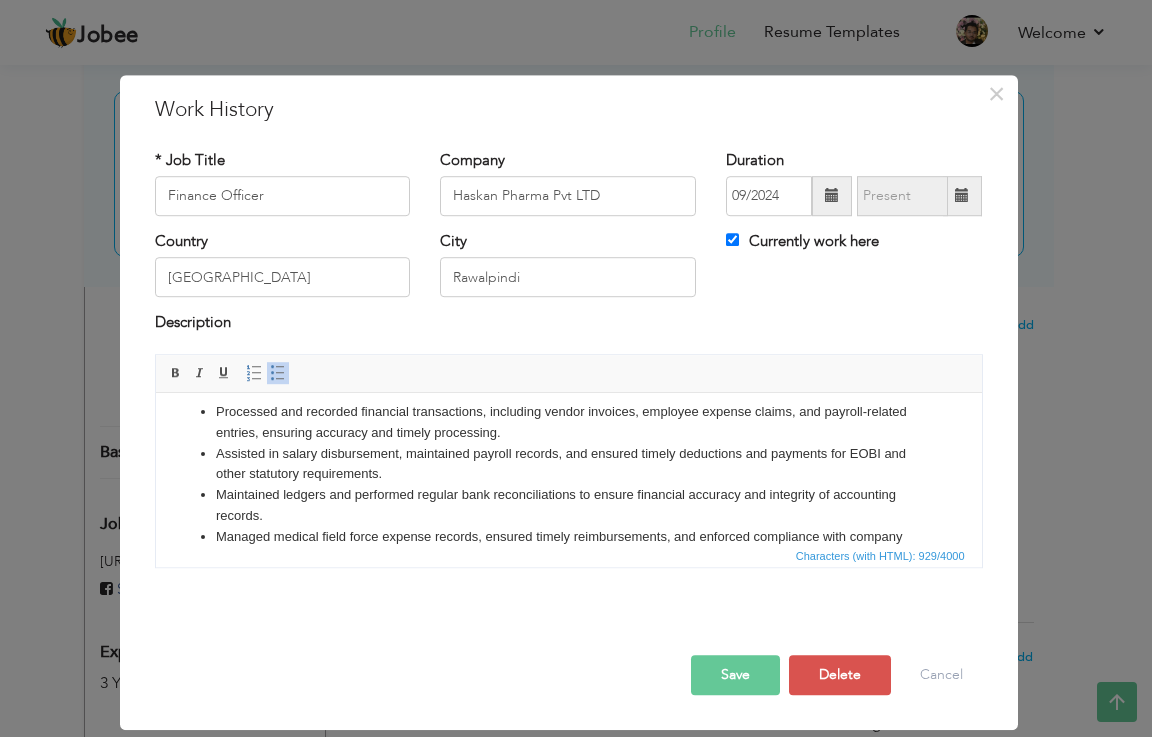 scroll, scrollTop: 0, scrollLeft: 0, axis: both 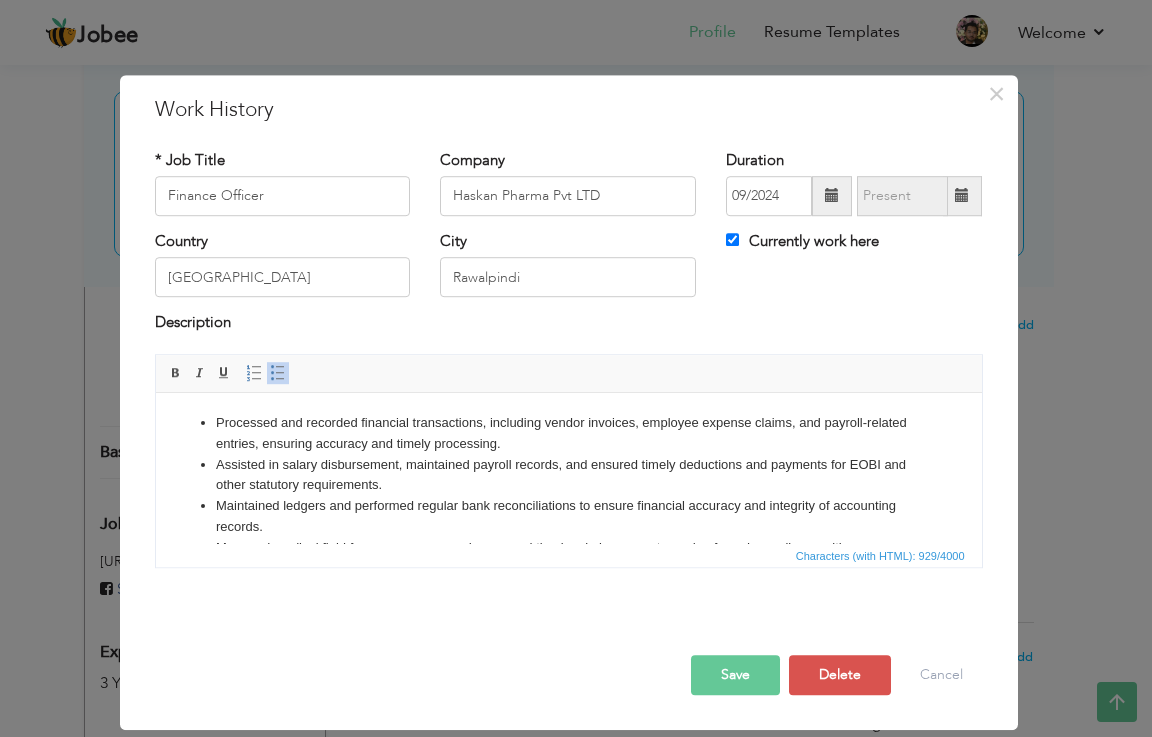click on "Processed and recorded financial transactions, including vendor invoices, employee expense claims, and payroll-related entries, ensuring accuracy and timely processing.  Assisted in salary disbursement, maintained payroll records, and ensured timely deductions and payments for EOBI and other statutory requirements.  Maintained ledgers and performed regular bank reconciliations to ensure financial accuracy and integrity of accounting records.  Managed medical field force expense records, ensured timely reimbursements, and enforced compliance with company expense policies. Oversaw office-related expenses, including utilities, supplies, and administrative costs, ensuring proper documentation and budget alignment.  Supported audits by preparing necessary documentation and ensuring adherence to internal policies and financial regulations." at bounding box center [568, 537] 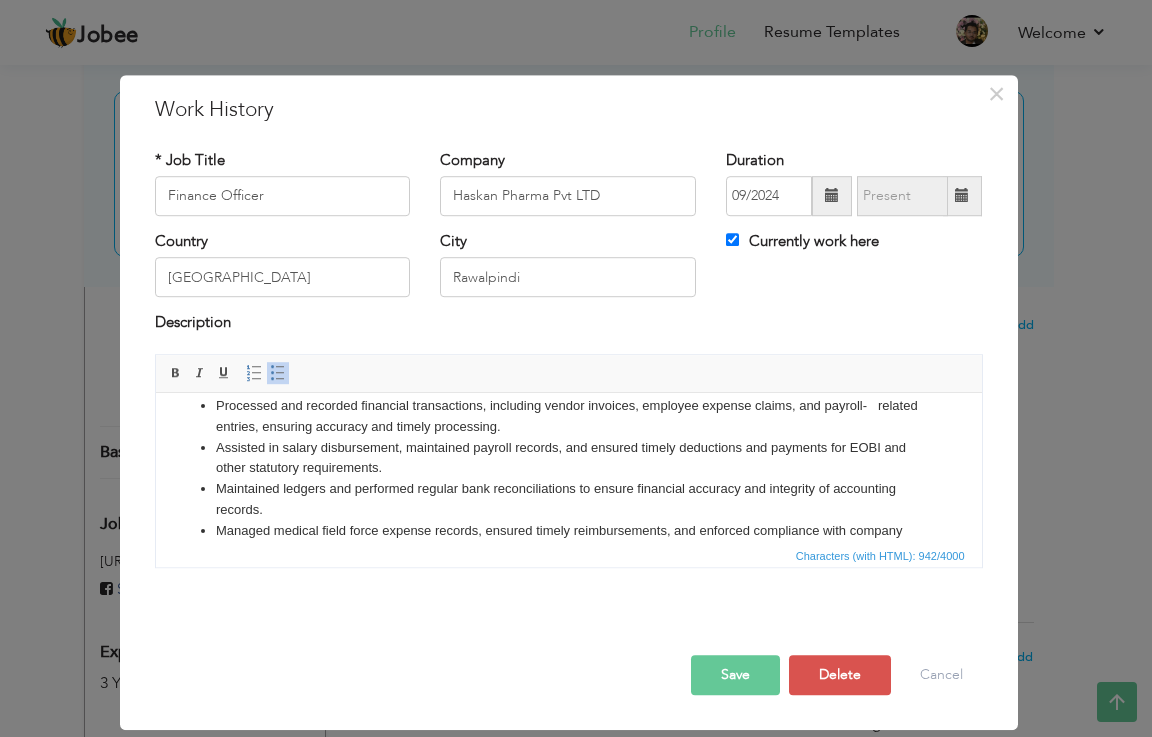 scroll, scrollTop: 0, scrollLeft: 0, axis: both 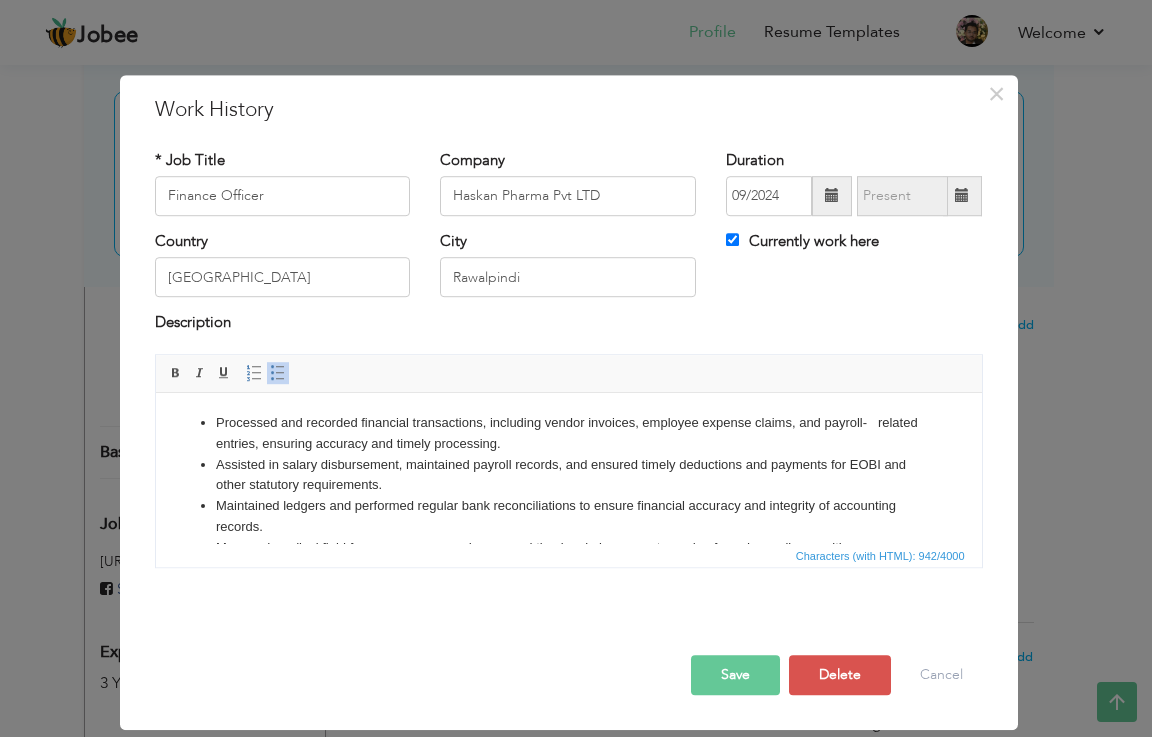 click on "Processed and recorded financial transactions, including vendor invoices, employee expense claims, and payroll-   related entries, ensuring accuracy and timely processing." at bounding box center [568, 433] 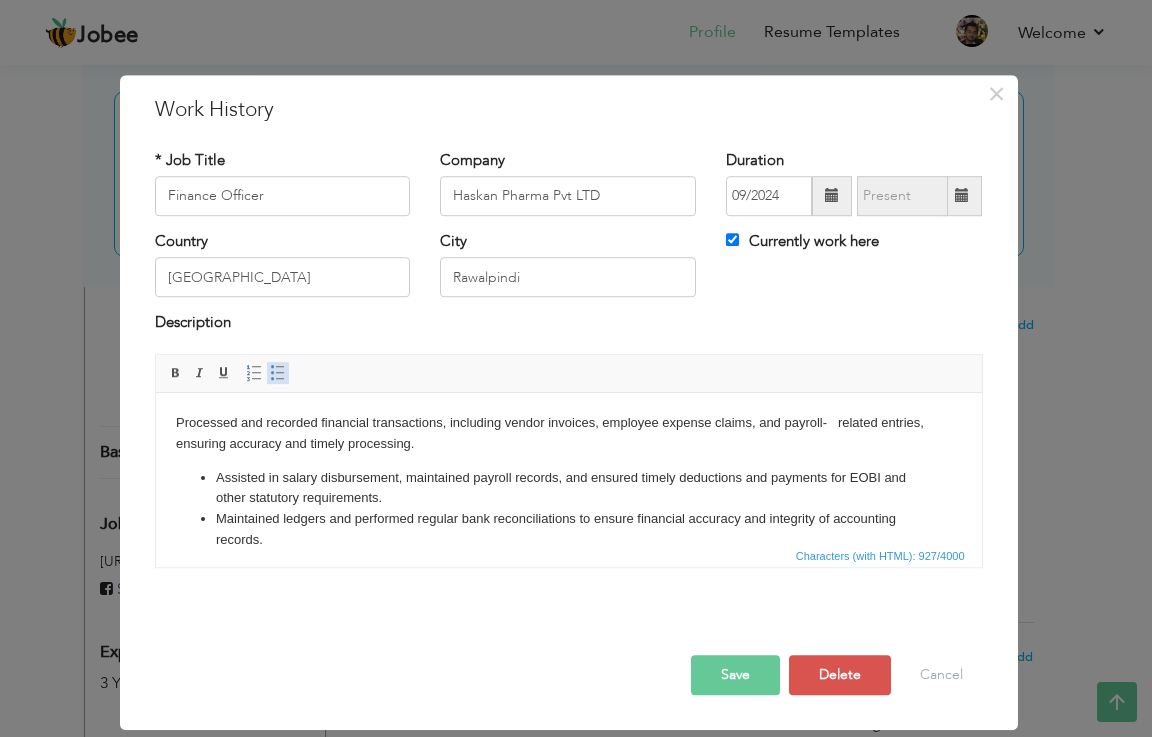 click at bounding box center (278, 373) 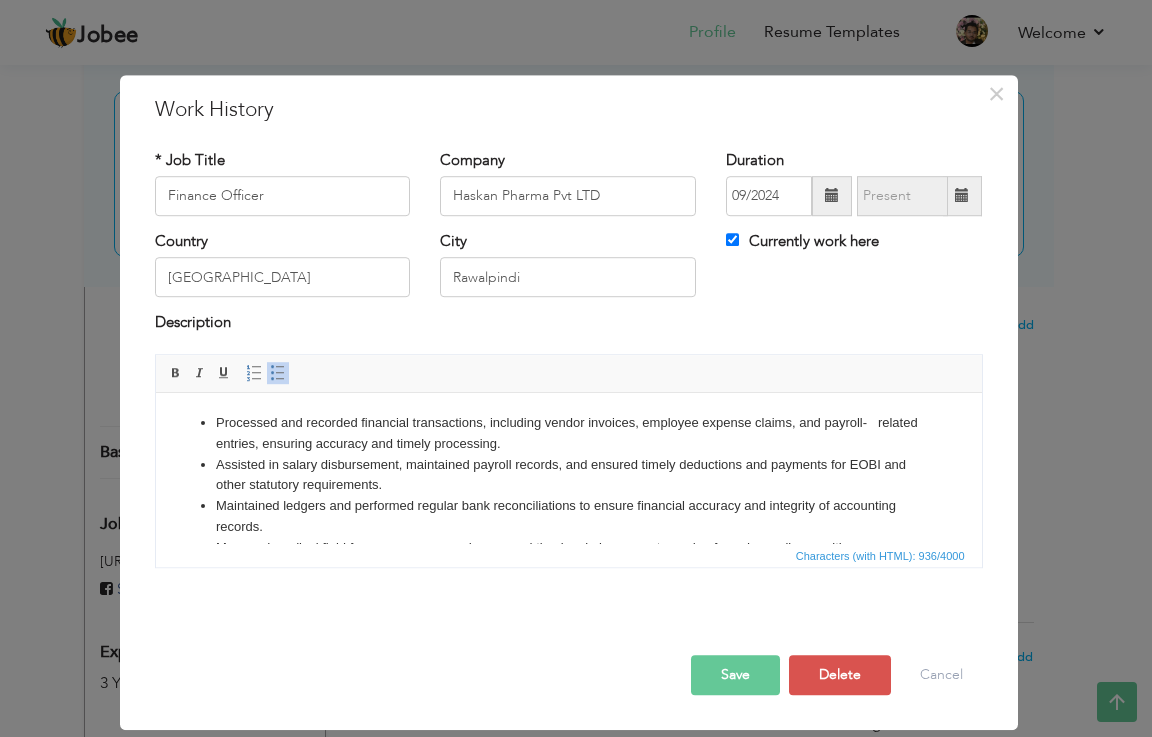 click on "Processed and recorded financial transactions, including vendor invoices, employee expense claims, and payroll-   related entries, ensuring accuracy and timely processing.  Assisted in salary disbursement, maintained payroll records, and ensured timely deductions and payments for EOBI and other statutory requirements.  Maintained ledgers and performed regular bank reconciliations to ensure financial accuracy and integrity of accounting records.  Managed medical field force expense records, ensured timely reimbursements, and enforced compliance with company expense policies. Oversaw office-related expenses, including utilities, supplies, and administrative costs, ensuring proper documentation and budget alignment.  Supported audits by preparing necessary documentation and ensuring adherence to internal policies and financial regulations." at bounding box center (568, 537) 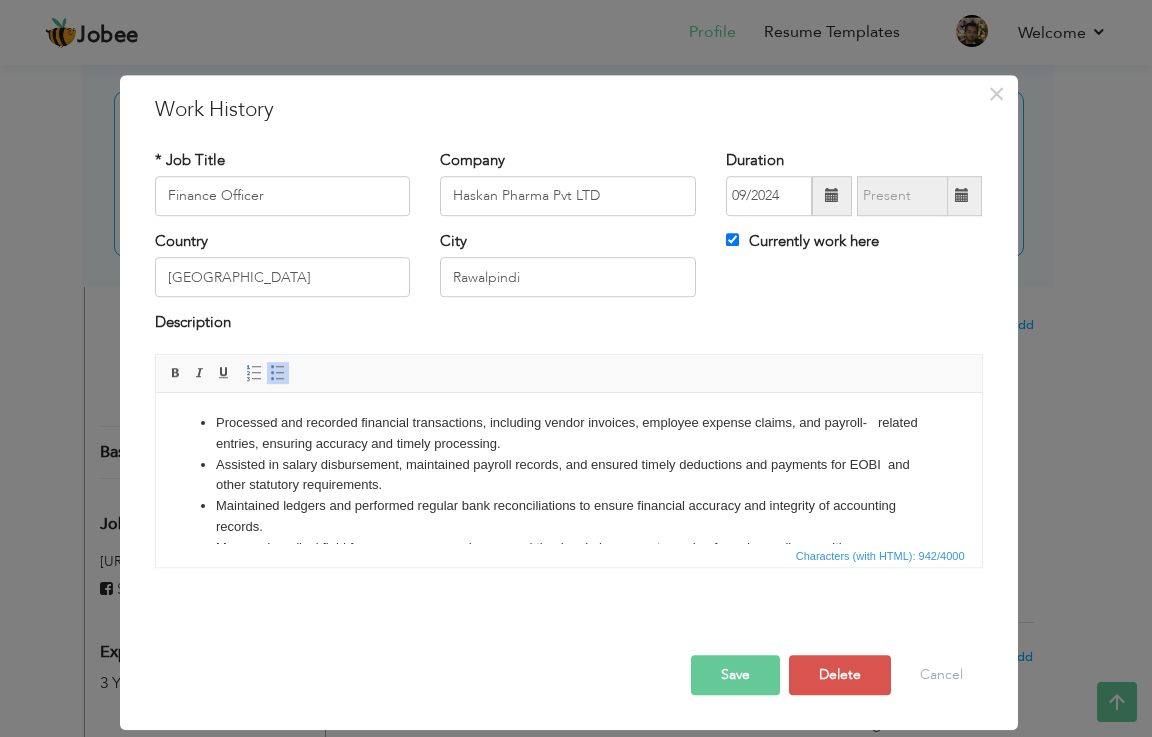 click on "Assisted in salary disbursement, maintained payroll records, and ensured timely deductions and payments for EOBI  and other statutory requirements." at bounding box center (568, 475) 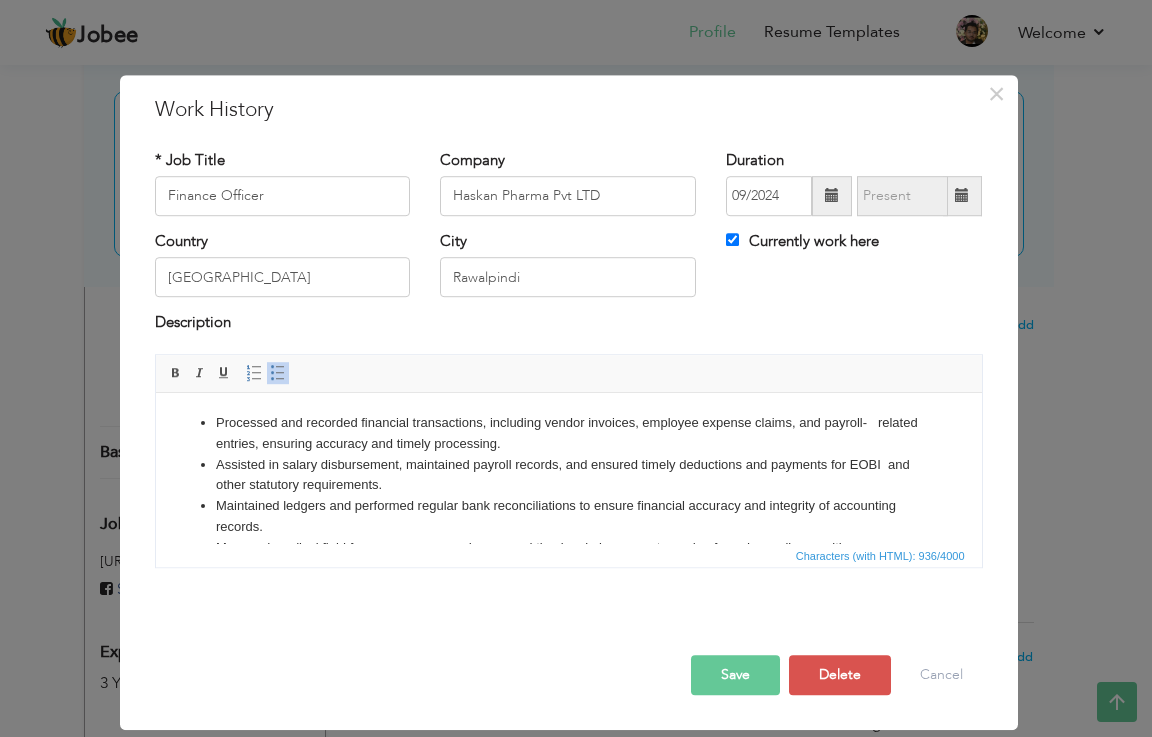 click on "Maintained ledgers and performed regular bank reconciliations to ensure financial accuracy and integrity of accounting records." at bounding box center [568, 516] 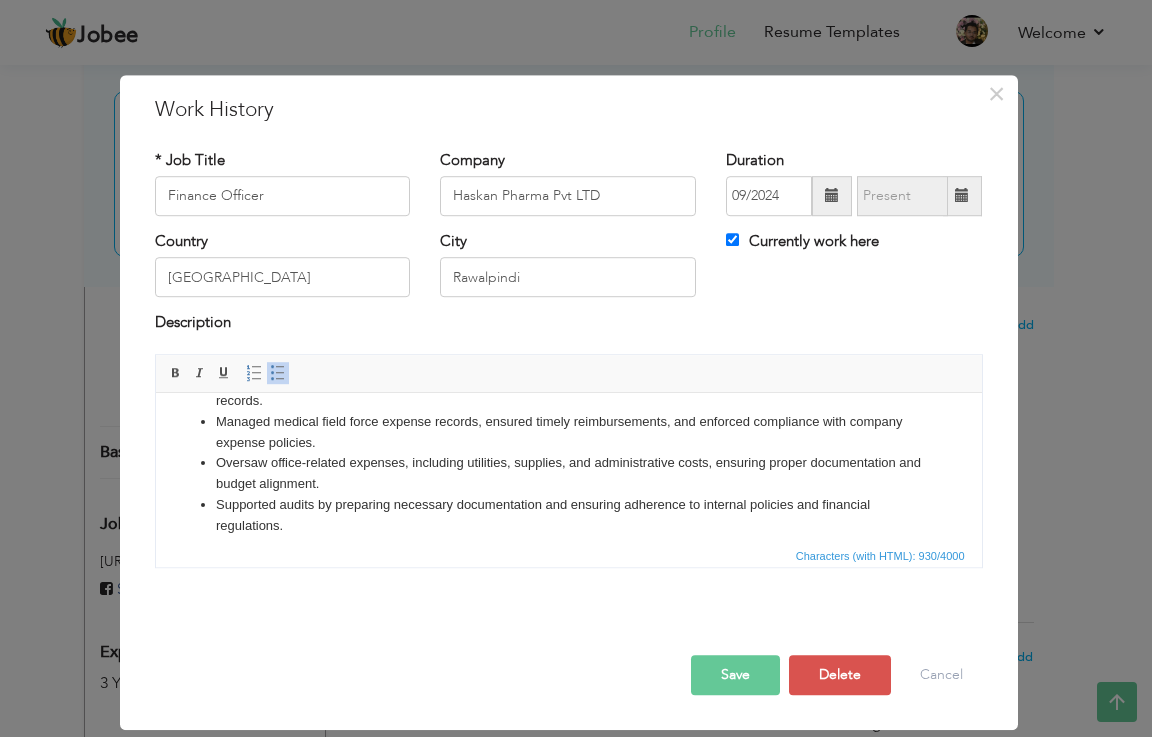 scroll, scrollTop: 140, scrollLeft: 0, axis: vertical 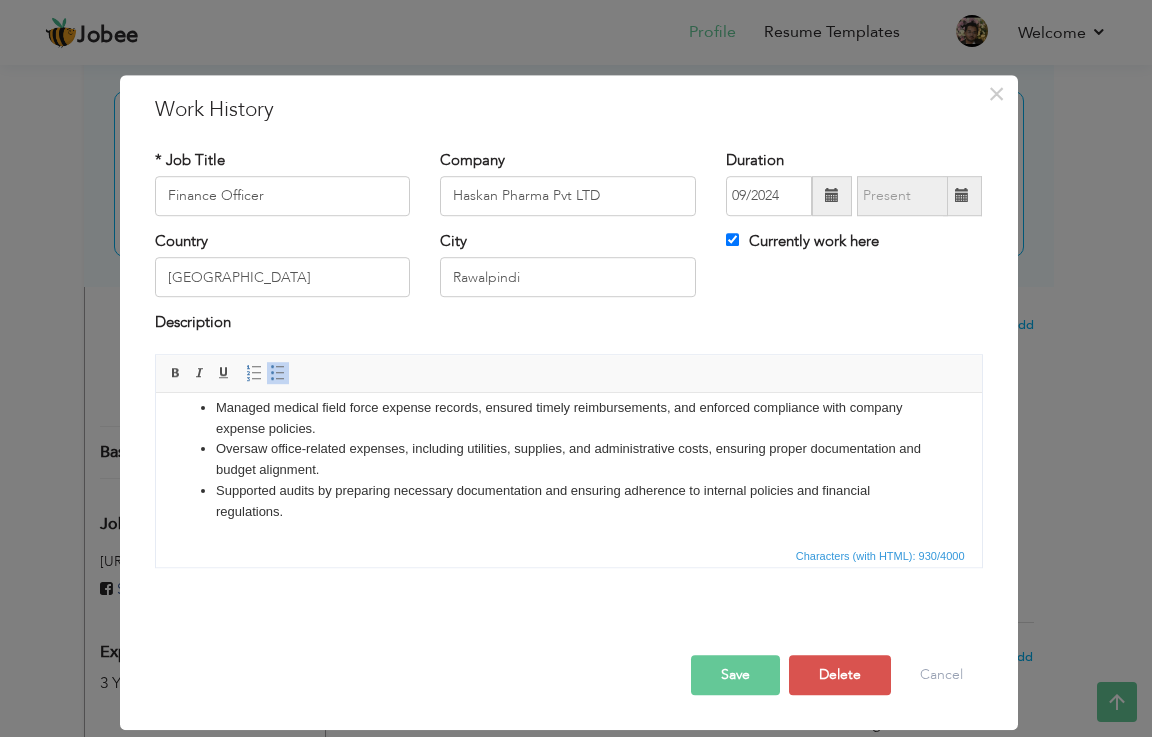 click on "Managed medical field force expense records, ensured timely reimbursements, and enforced compliance with company expense policies." at bounding box center [568, 418] 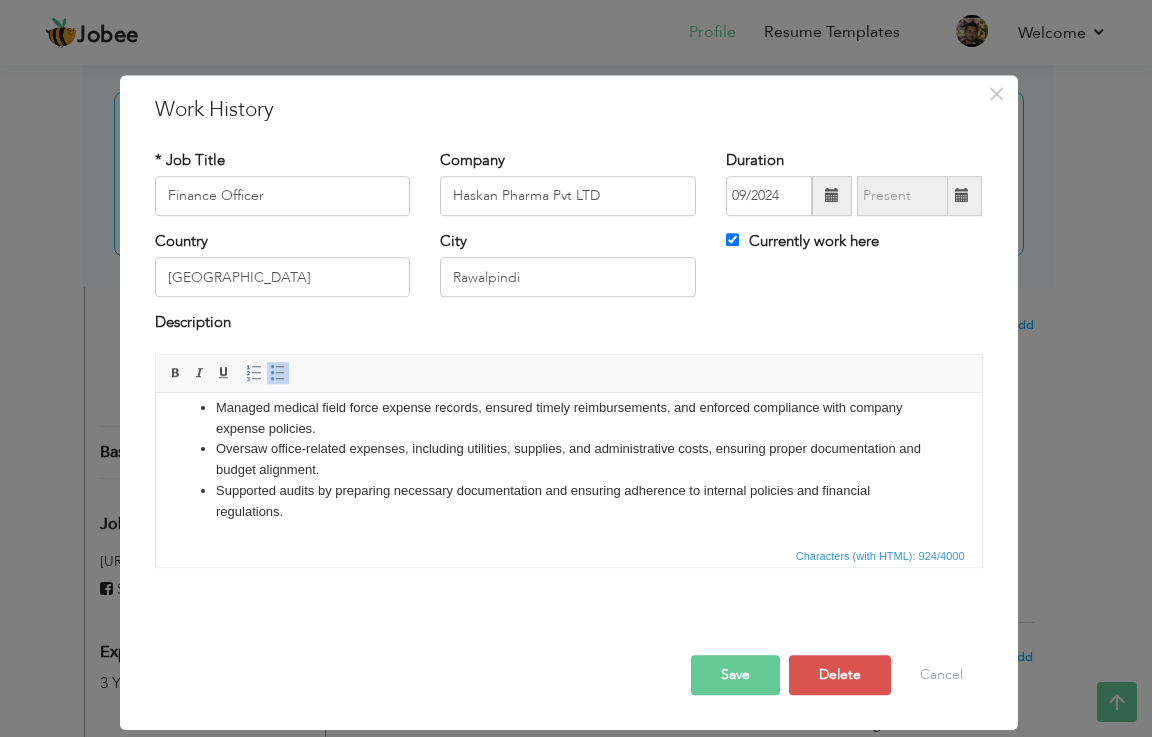 click on "Supported audits by preparing necessary documentation and ensuring adherence to internal policies and financial regulations." at bounding box center (568, 501) 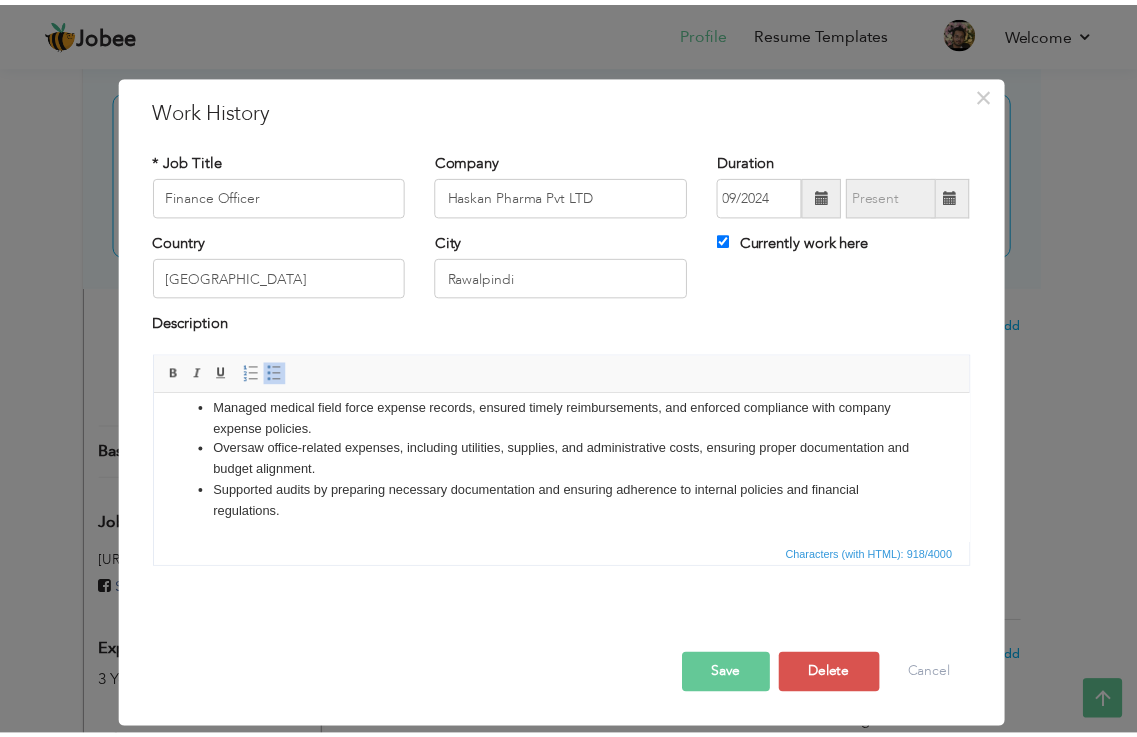 scroll, scrollTop: 0, scrollLeft: 0, axis: both 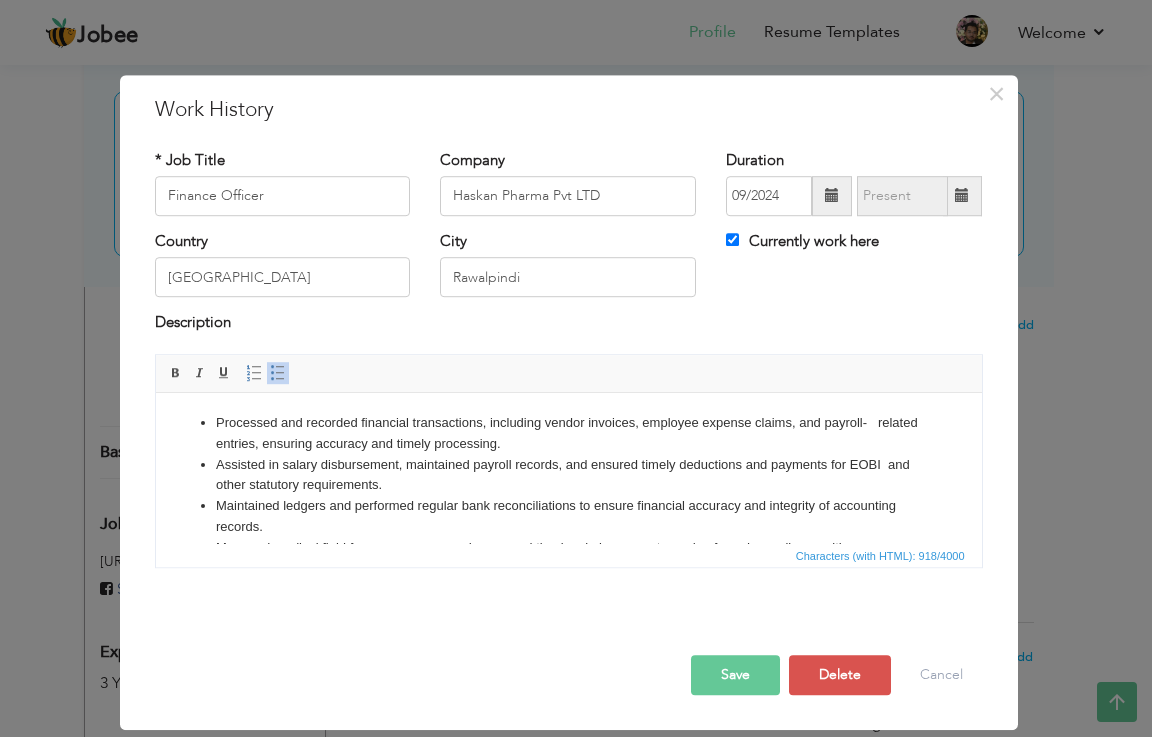 click on "Save" at bounding box center (735, 675) 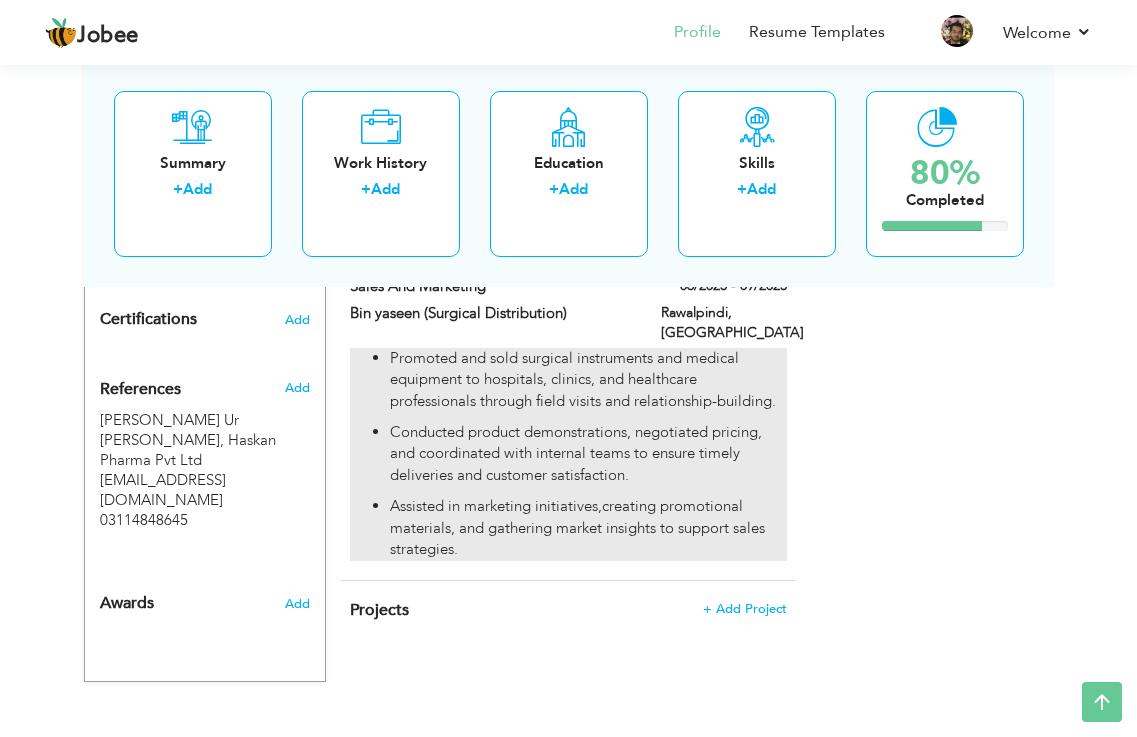 scroll, scrollTop: 940, scrollLeft: 0, axis: vertical 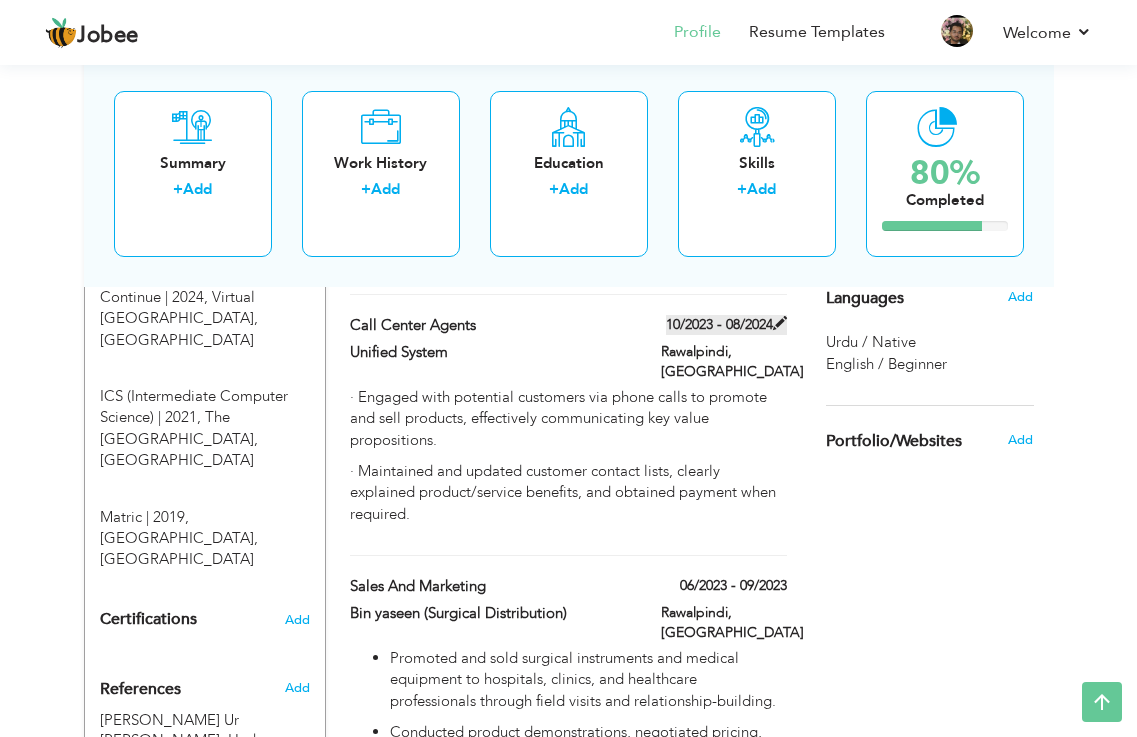 click at bounding box center [780, 323] 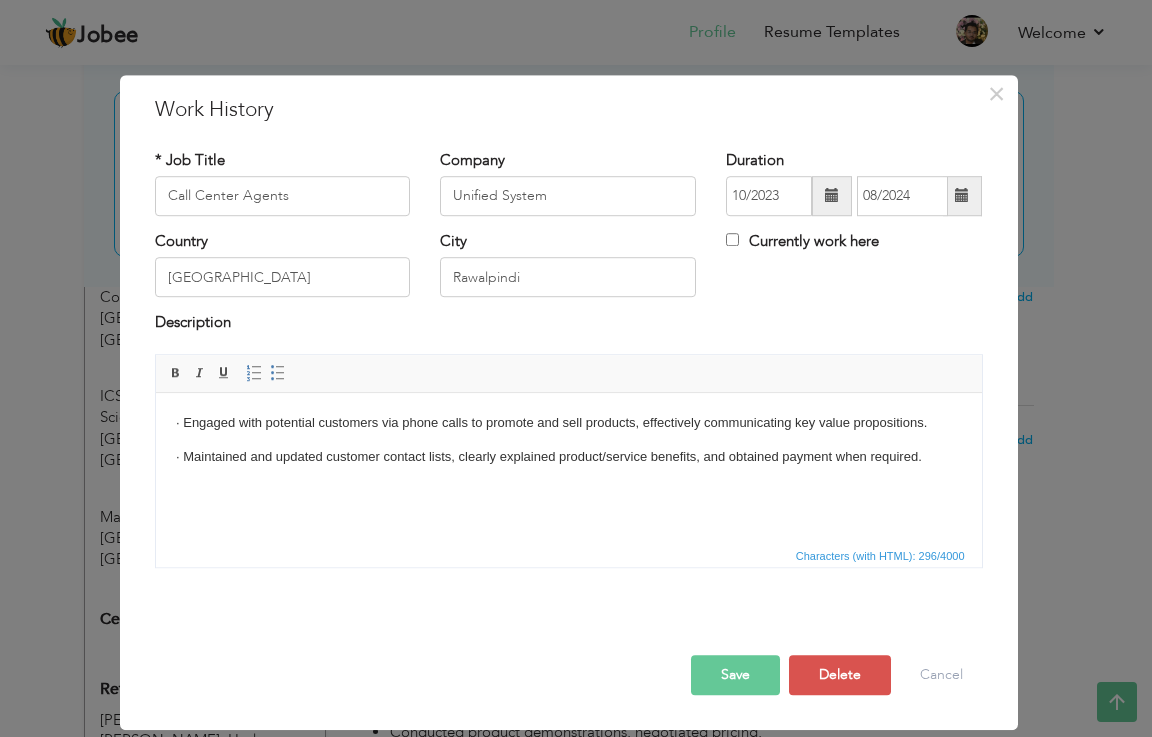 click on "· Engaged with potential customers via phone calls to promote and sell products, effectively communicating key value propositions." at bounding box center (568, 422) 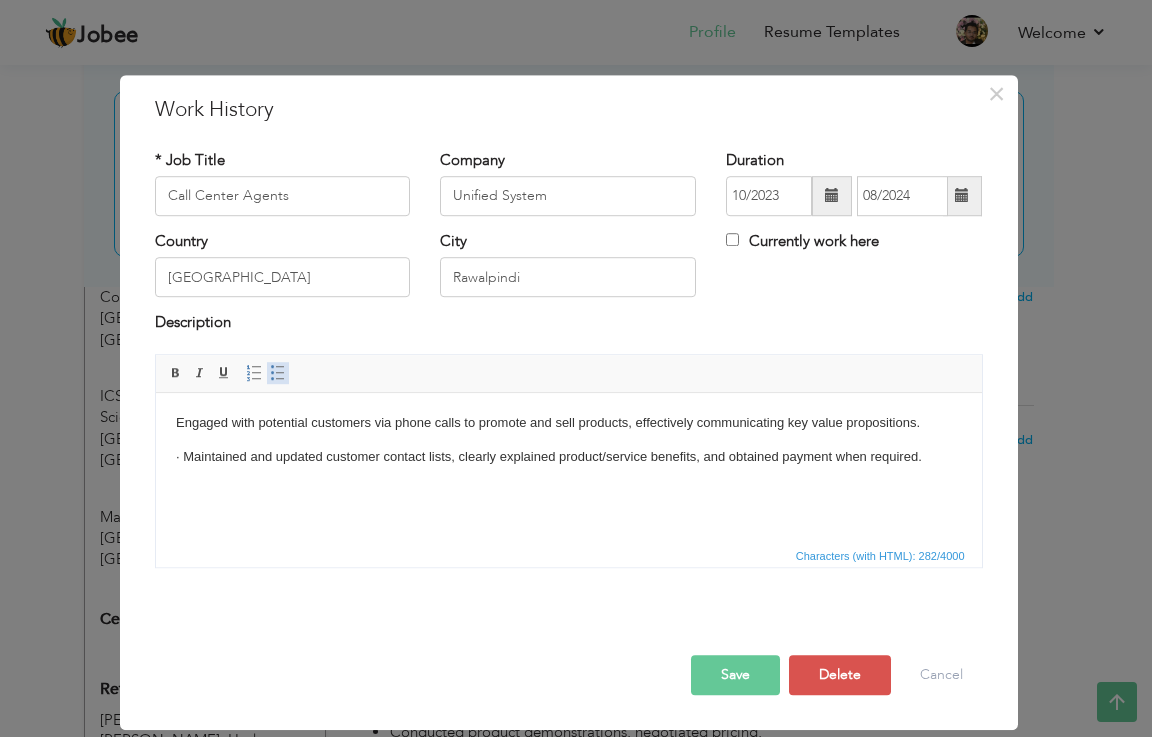click on "Insert/Remove Bulleted List" at bounding box center [278, 373] 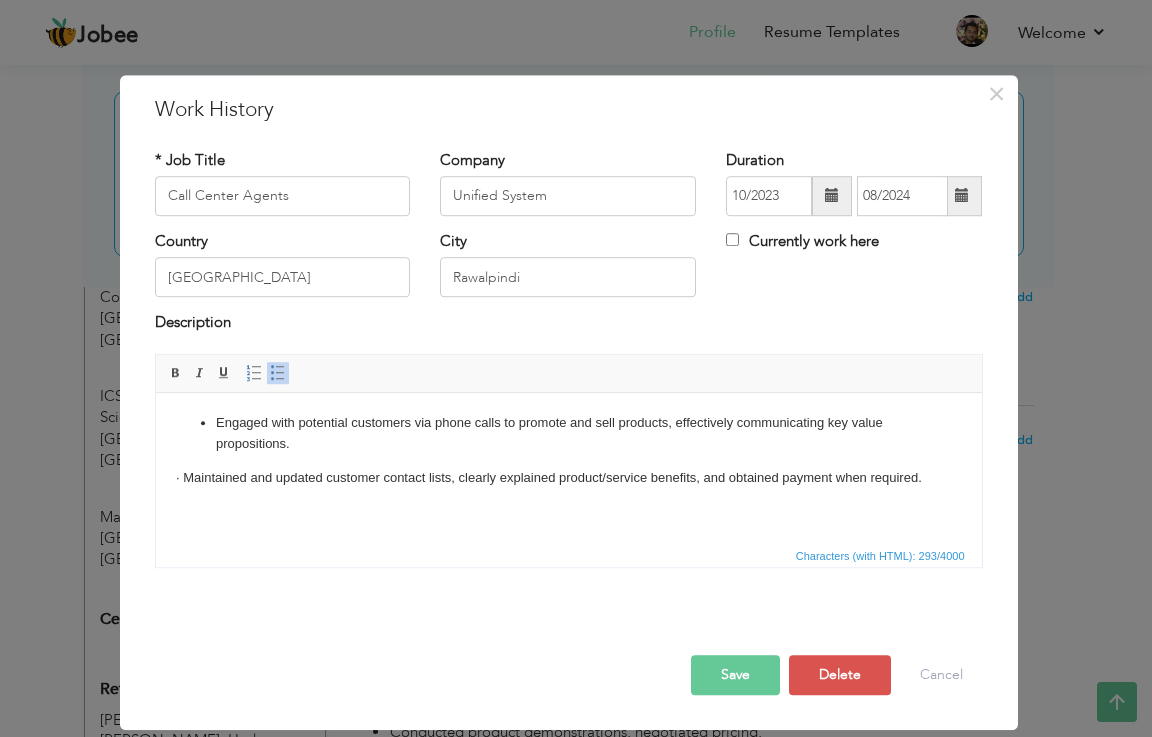 click on "· Maintained and updated customer contact lists, clearly explained product/service benefits, and obtained payment when required." at bounding box center [568, 477] 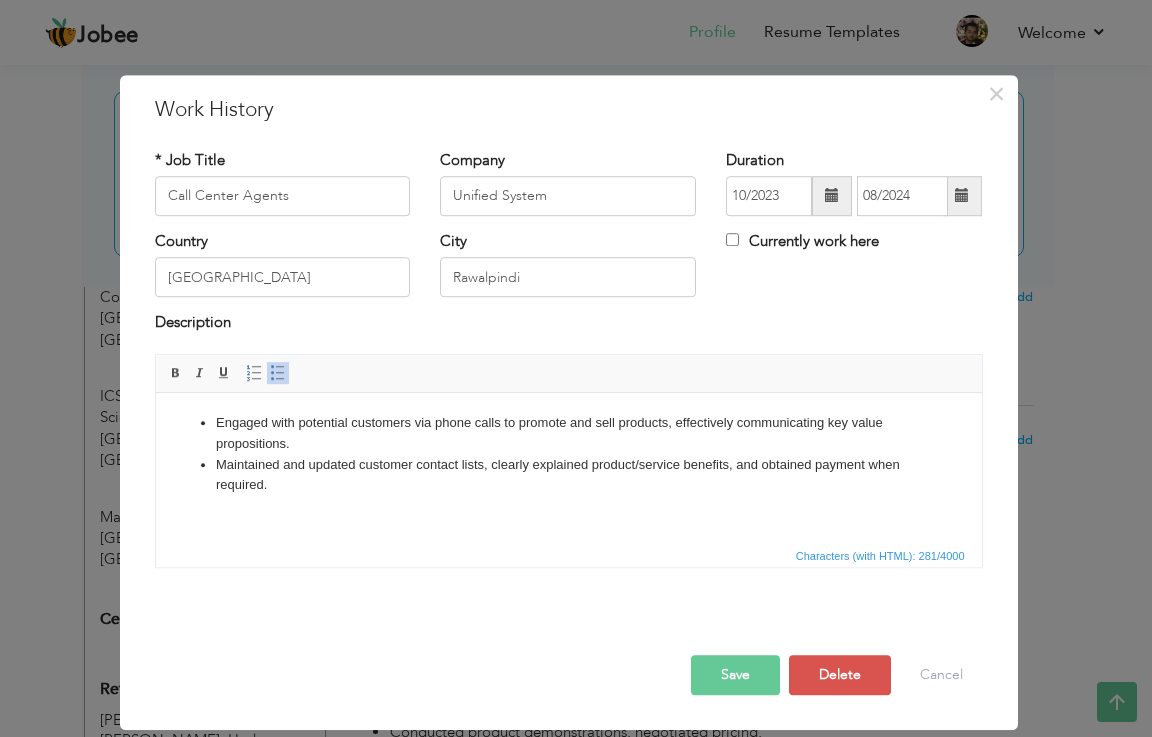 click at bounding box center (569, 634) 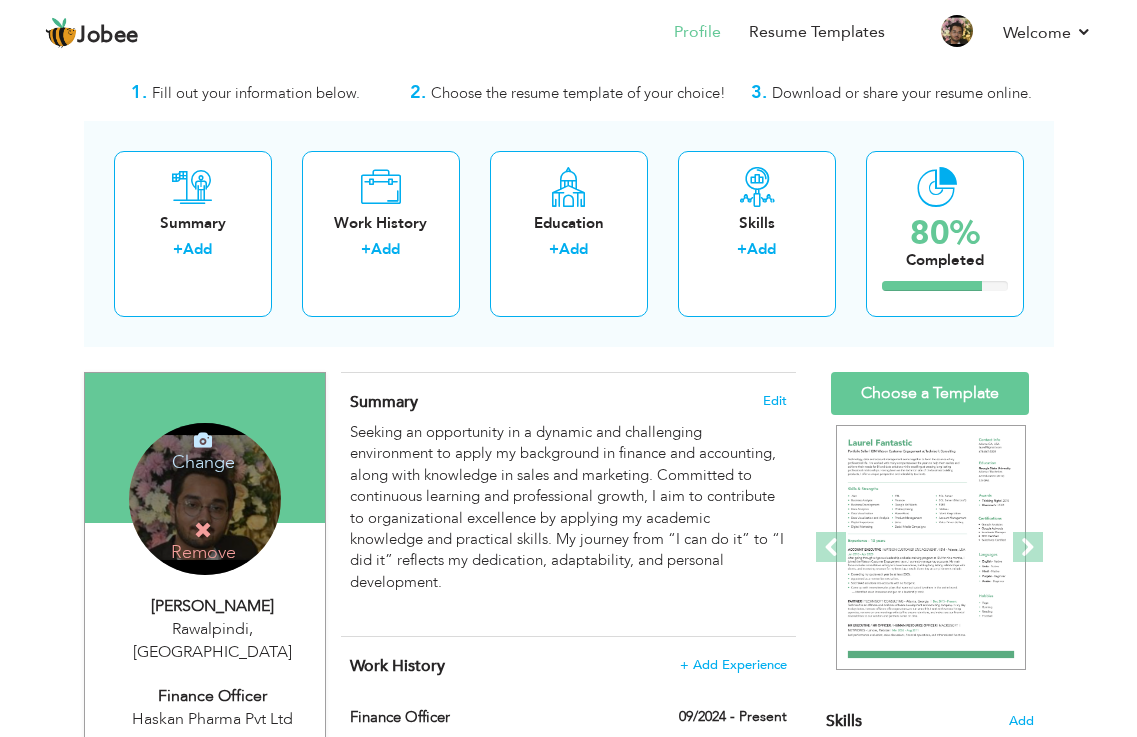 scroll, scrollTop: 340, scrollLeft: 0, axis: vertical 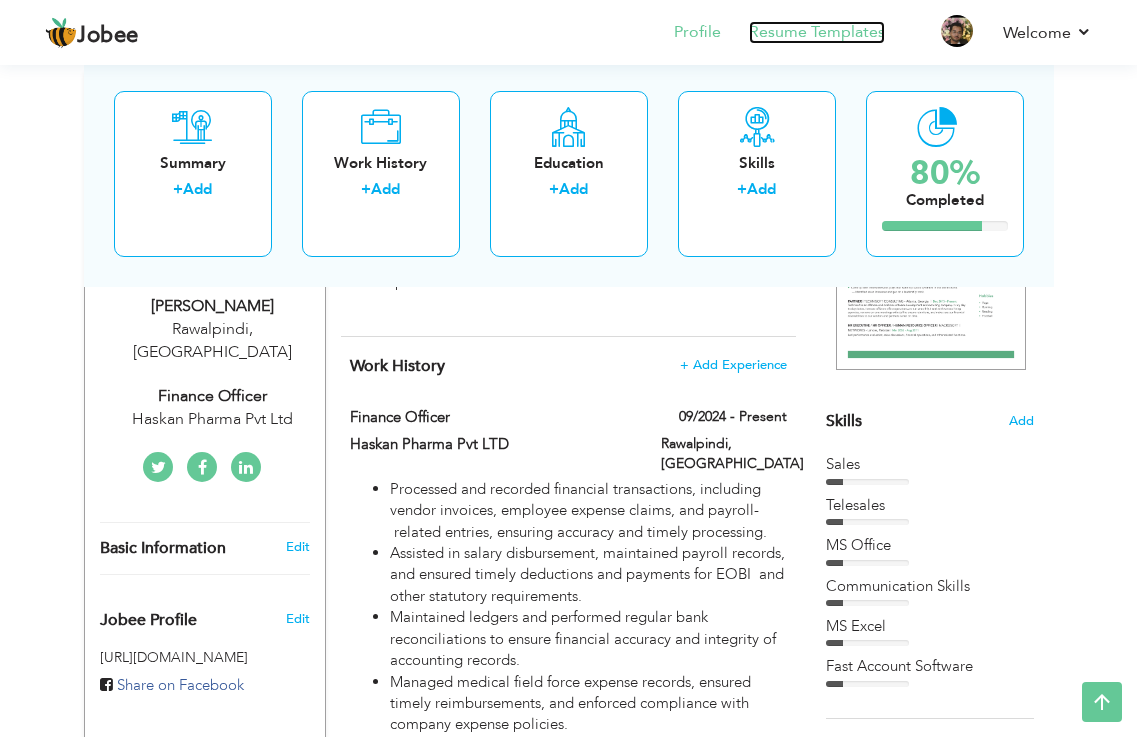 click on "Resume Templates" at bounding box center (817, 32) 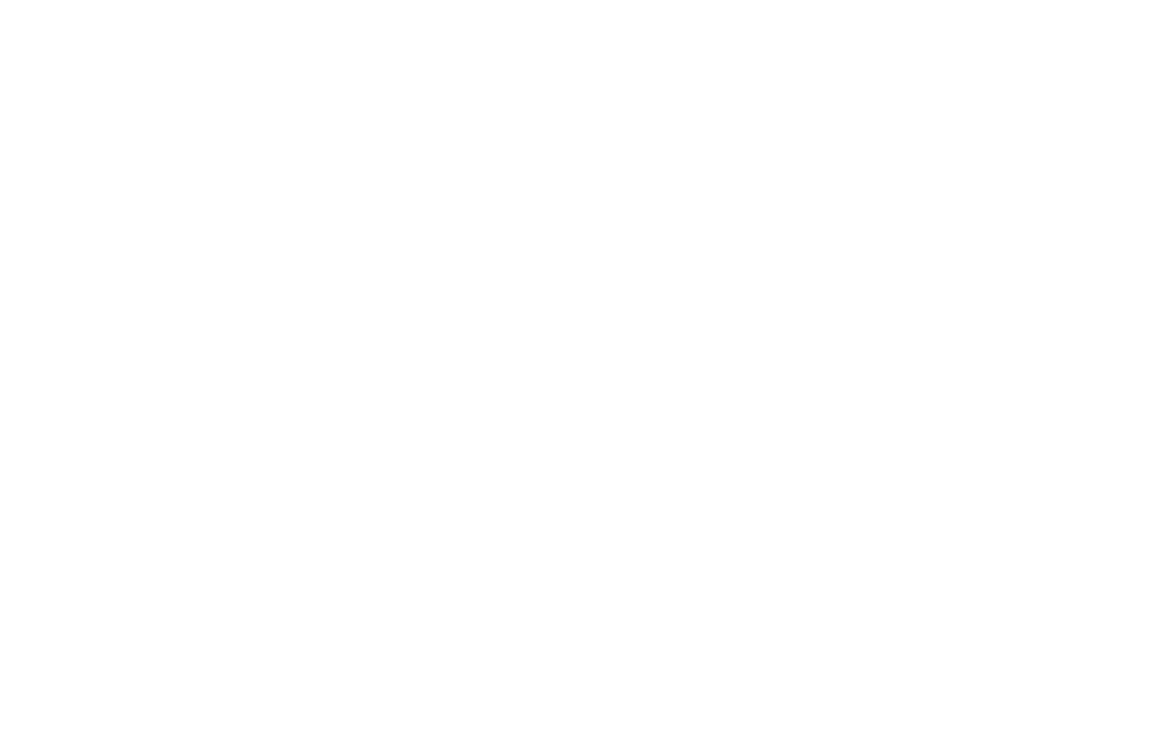 scroll, scrollTop: 0, scrollLeft: 0, axis: both 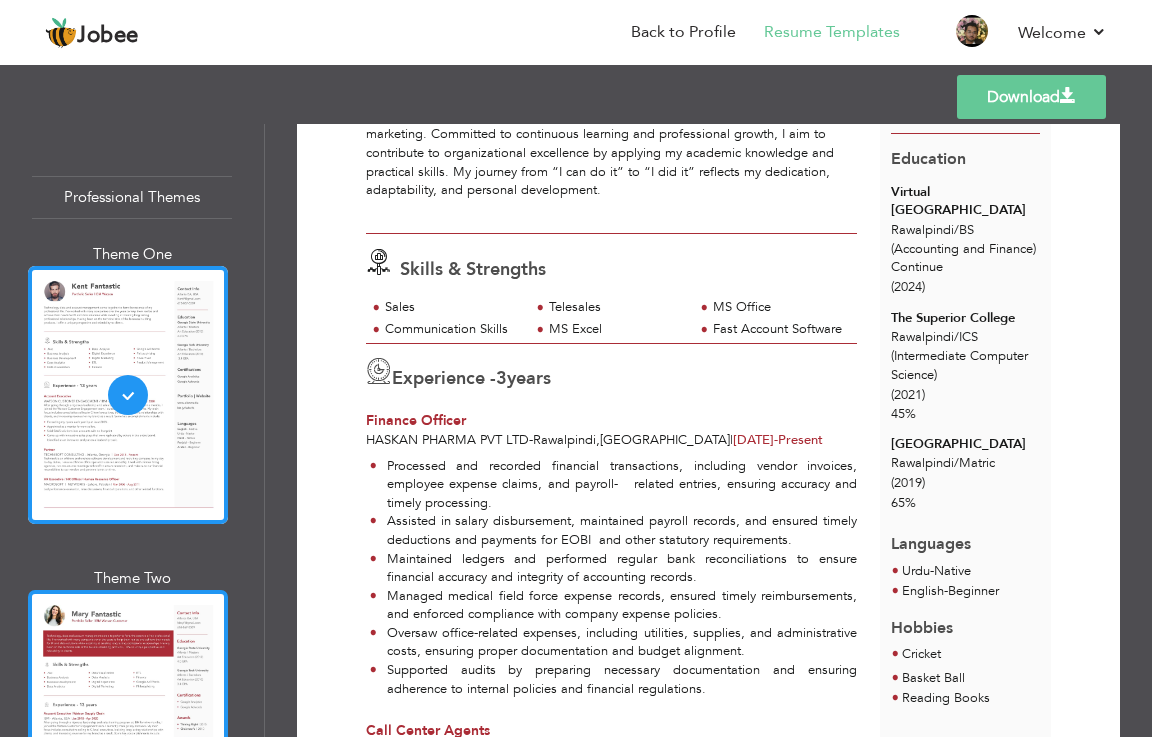 click at bounding box center [128, 719] 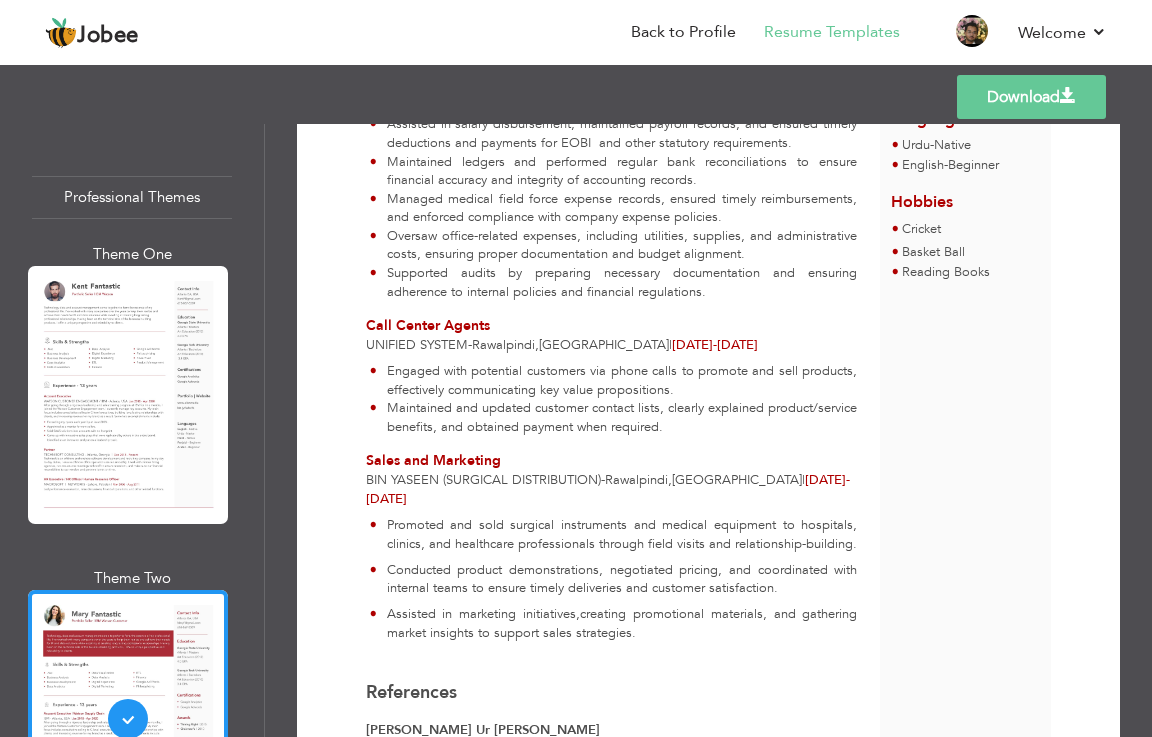 scroll, scrollTop: 804, scrollLeft: 0, axis: vertical 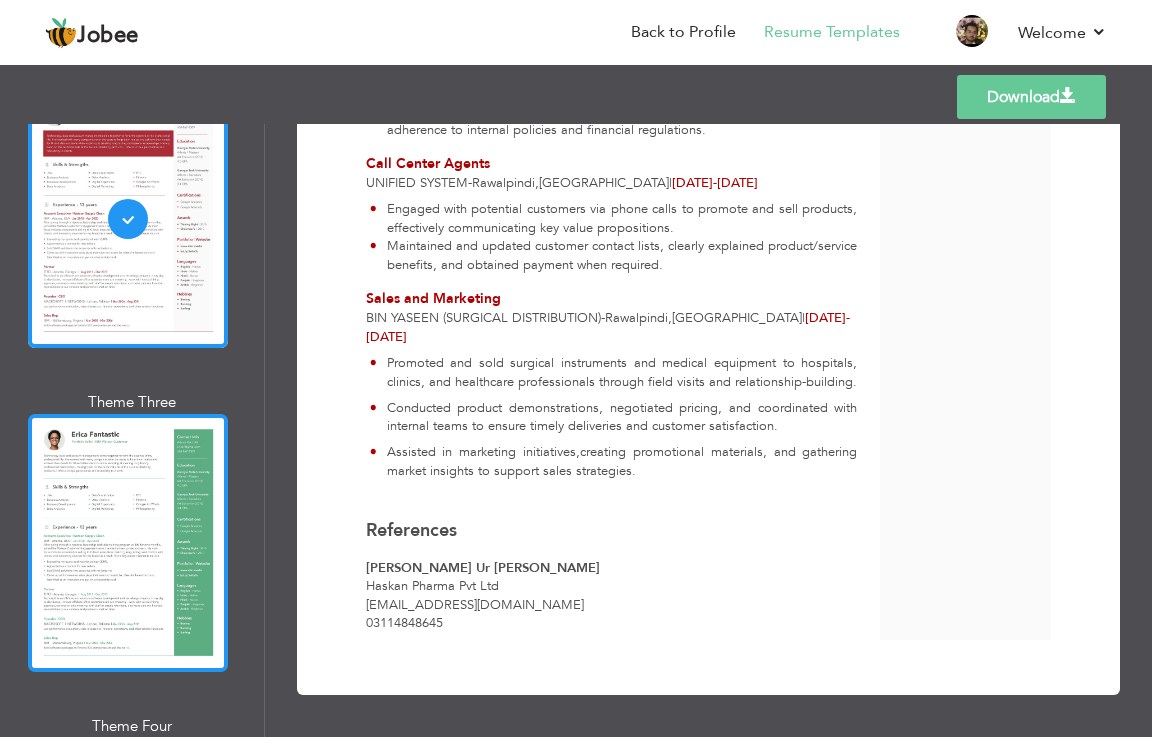 click at bounding box center [128, 543] 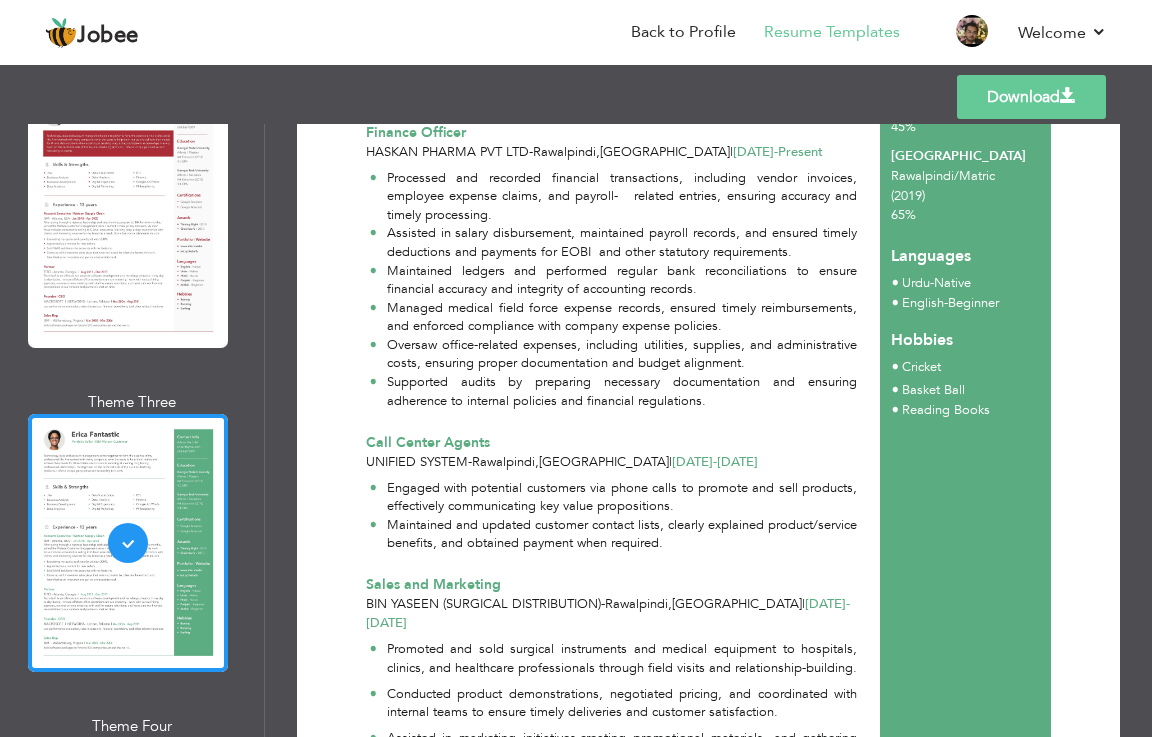 scroll, scrollTop: 812, scrollLeft: 0, axis: vertical 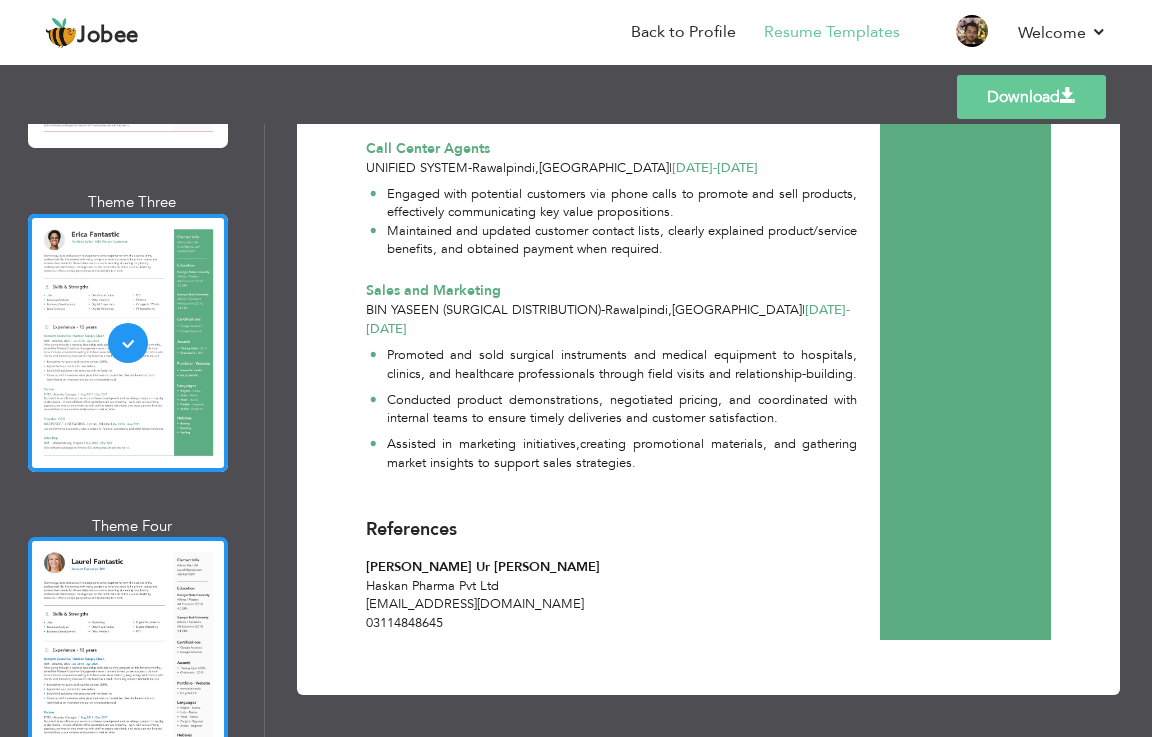 click at bounding box center [128, 666] 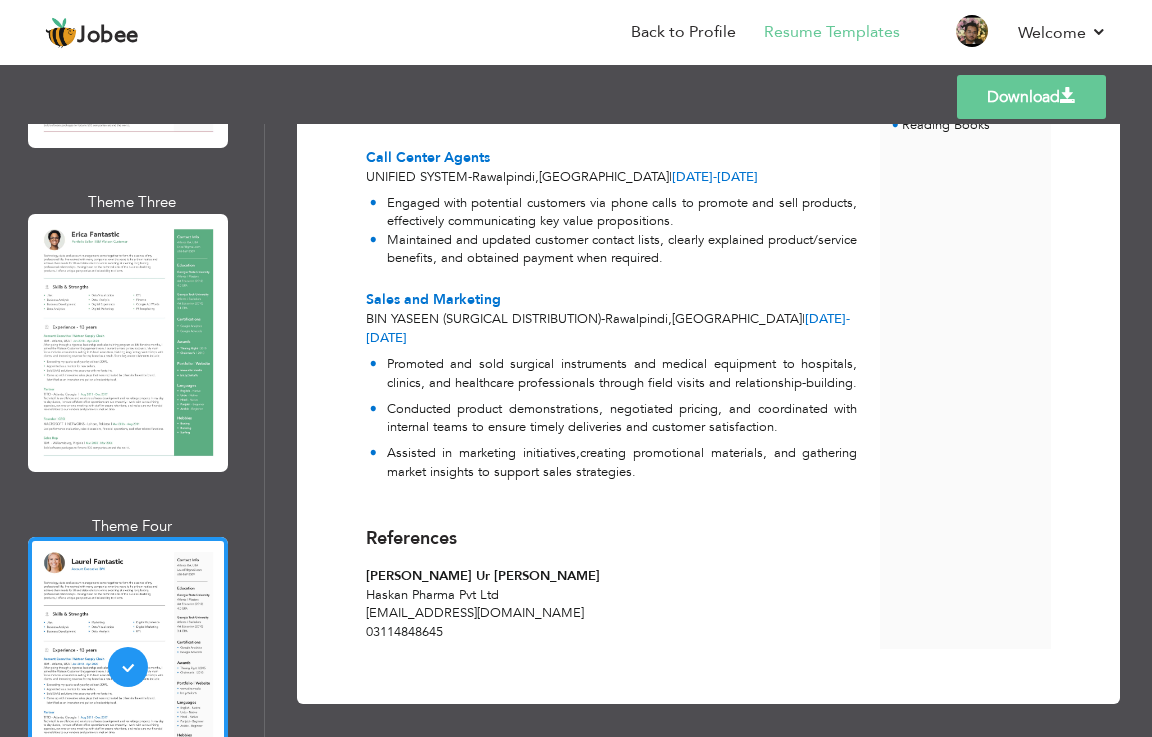 scroll, scrollTop: 812, scrollLeft: 0, axis: vertical 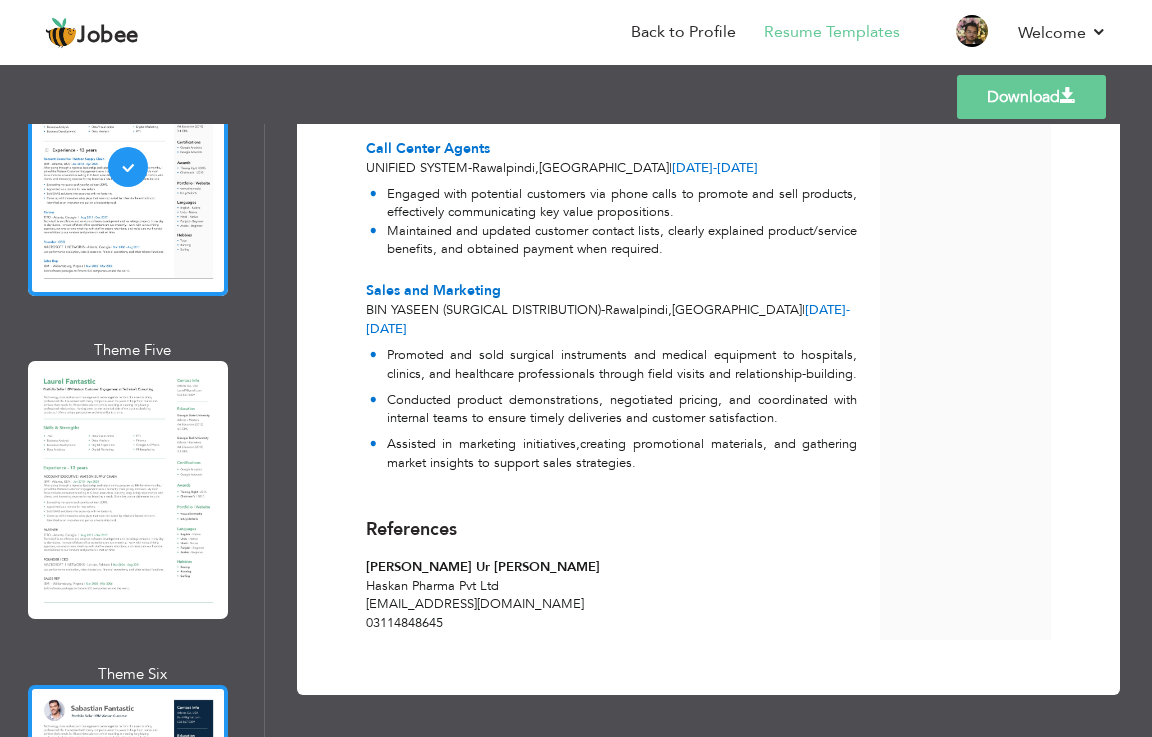 click at bounding box center (128, 814) 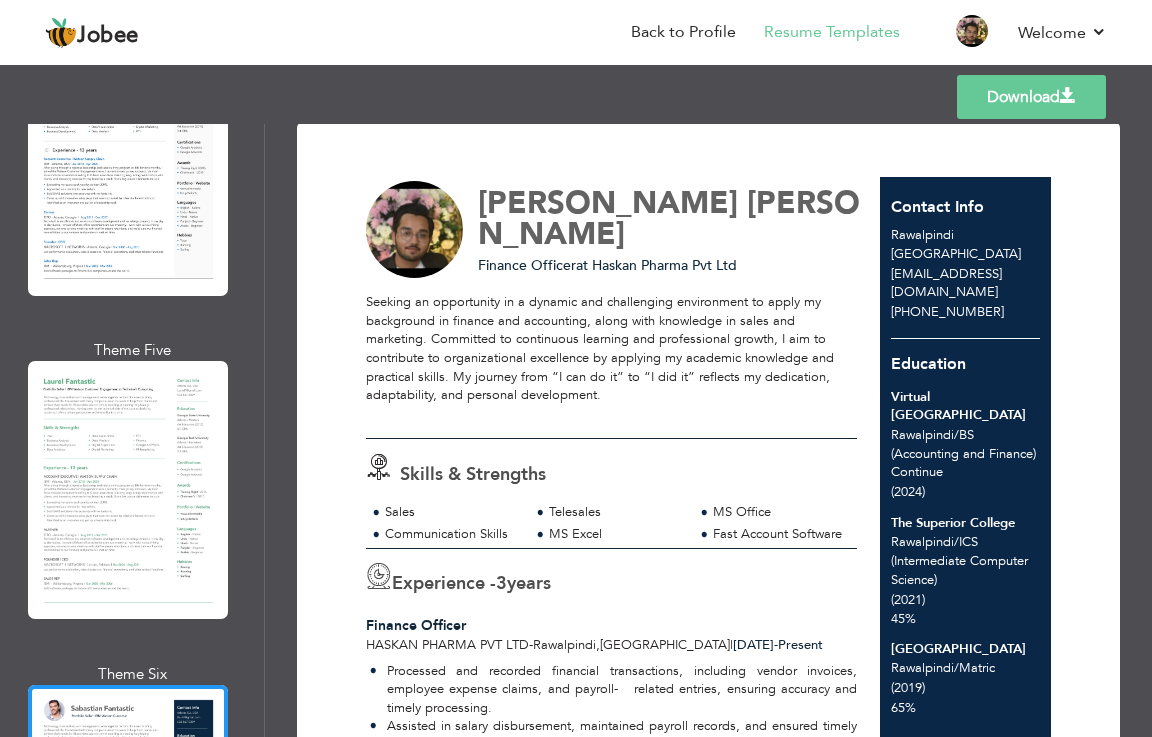 scroll, scrollTop: 0, scrollLeft: 0, axis: both 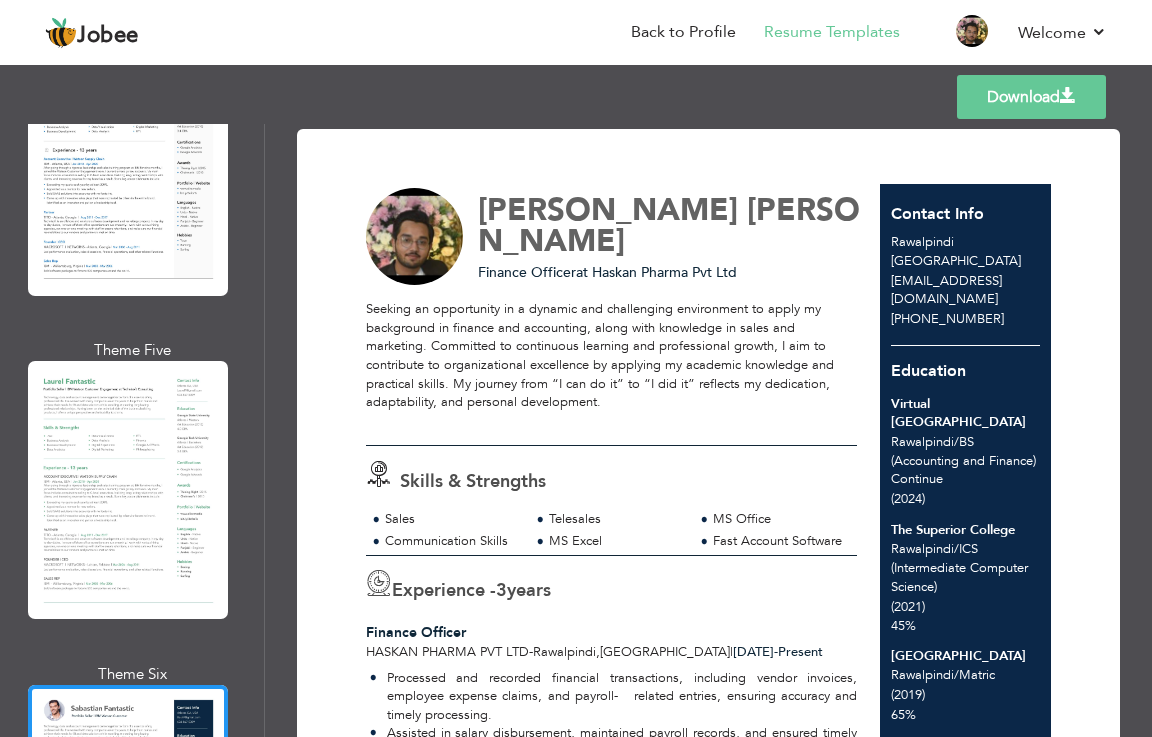click on "Download" at bounding box center [1031, 97] 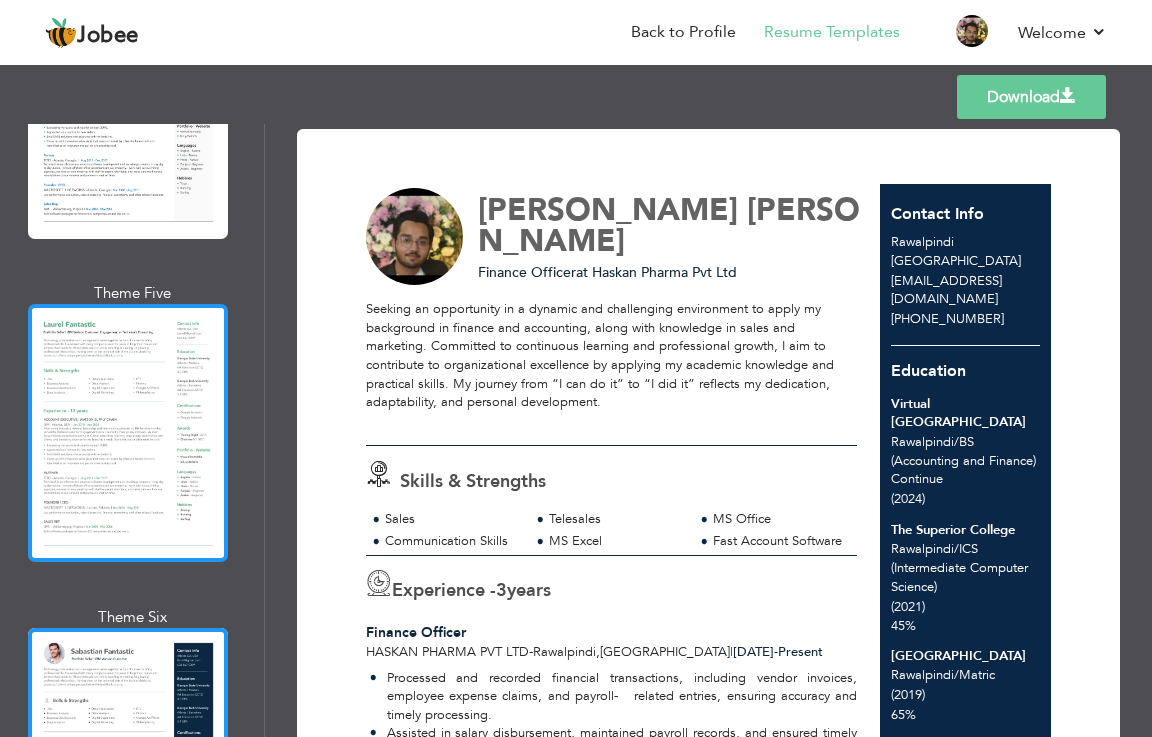 scroll, scrollTop: 1300, scrollLeft: 0, axis: vertical 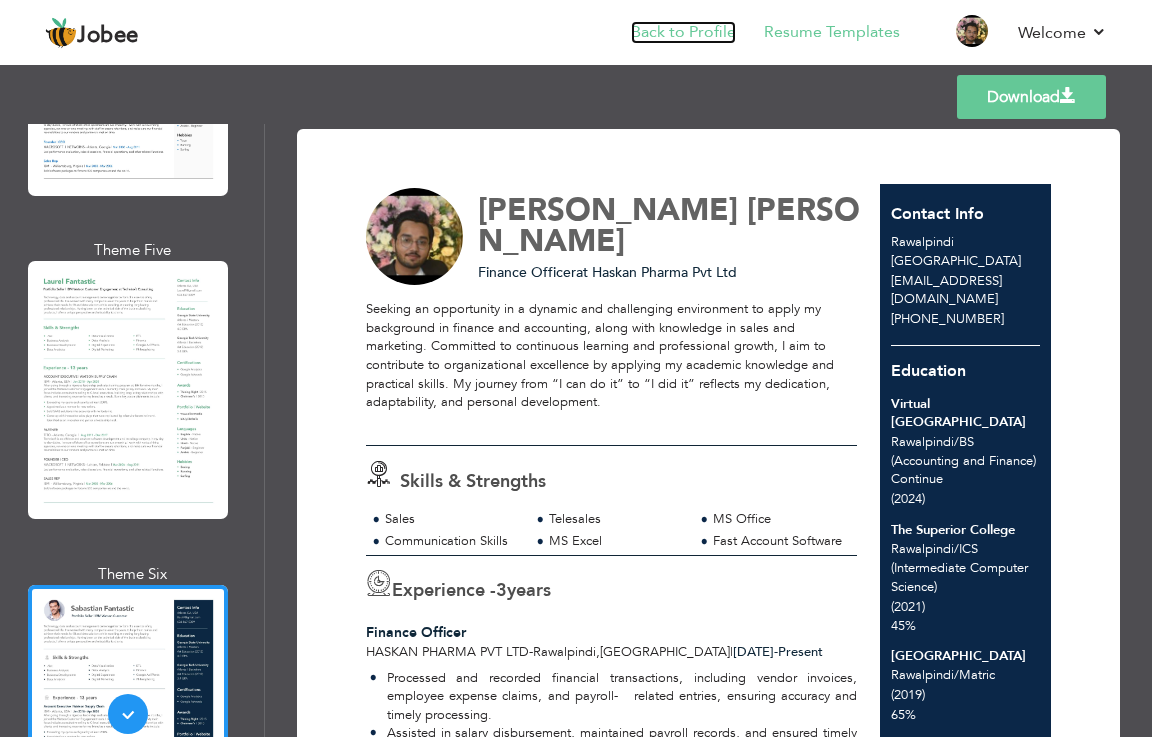 click on "Back to Profile" at bounding box center [683, 32] 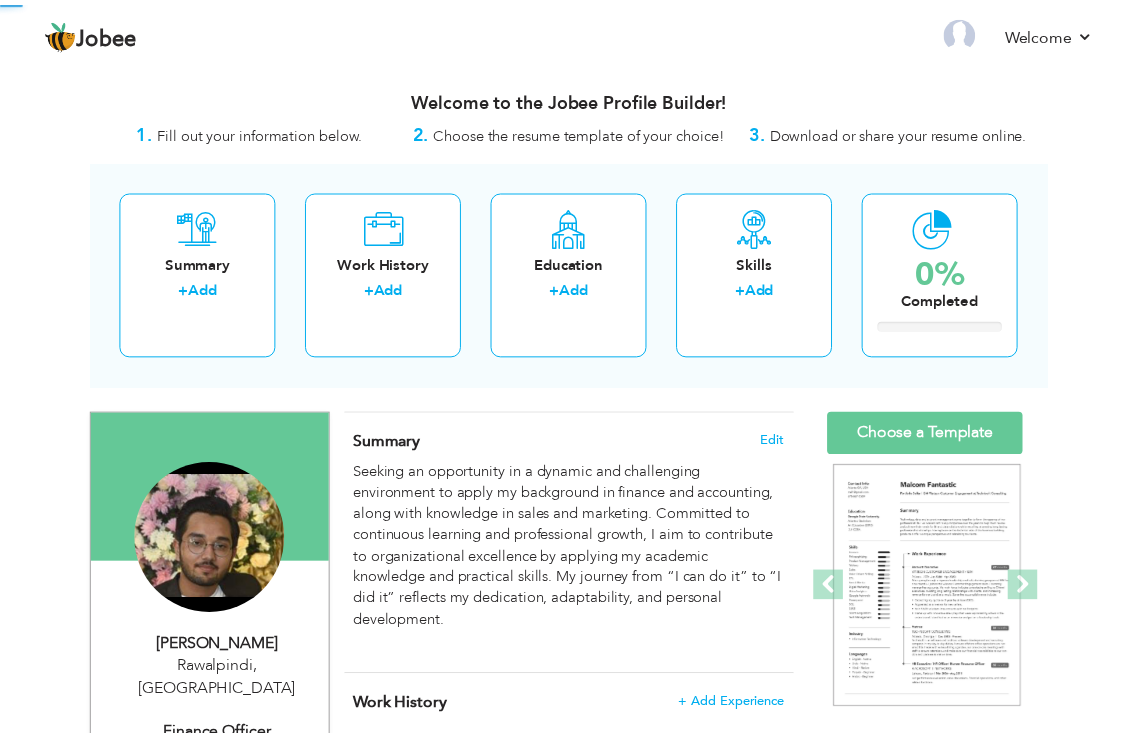 scroll, scrollTop: 0, scrollLeft: 0, axis: both 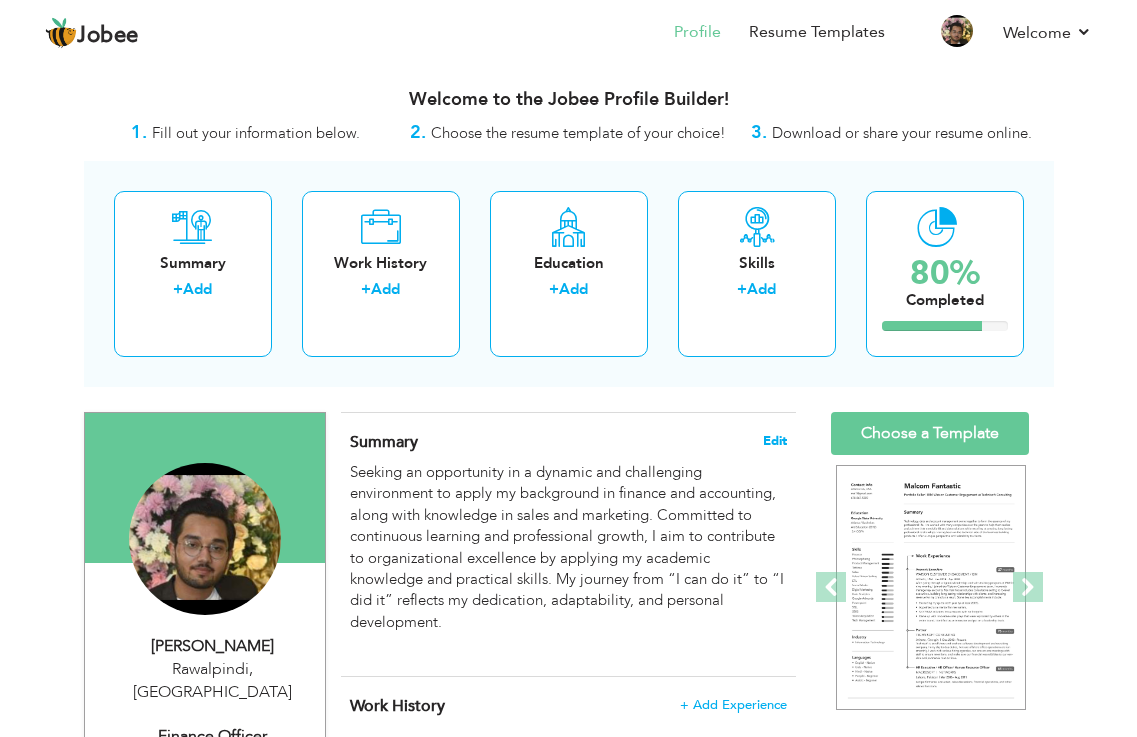 click on "Edit" at bounding box center (775, 441) 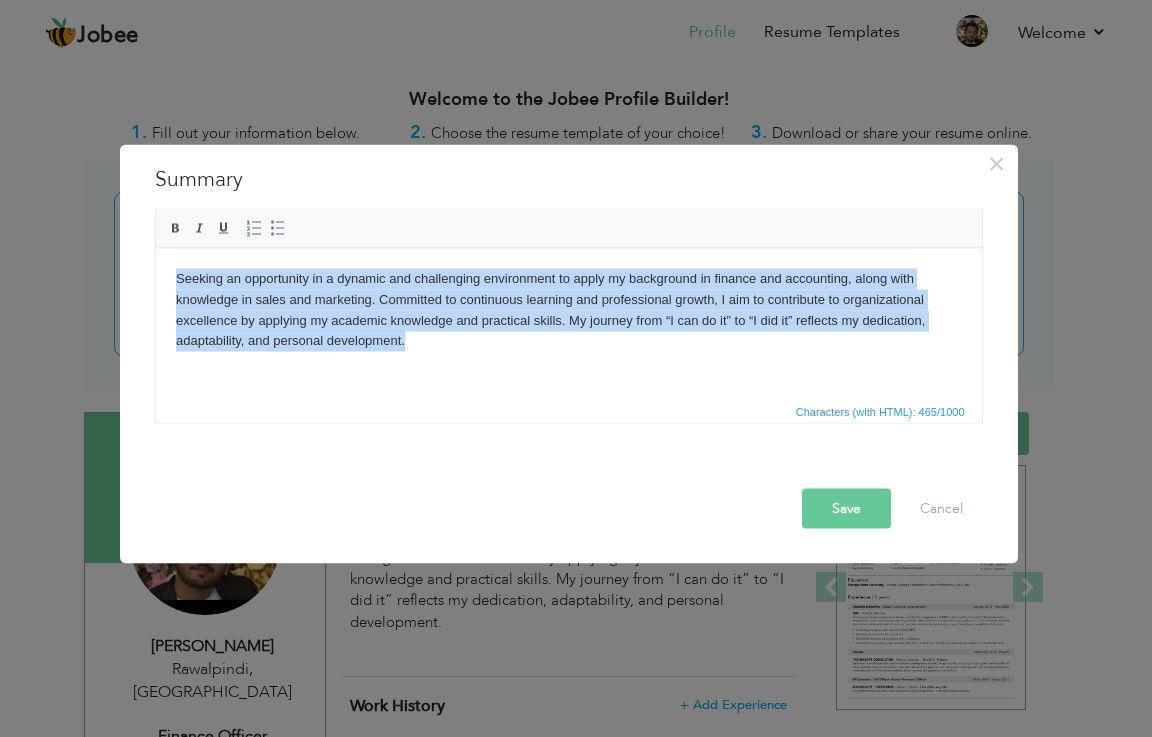 drag, startPoint x: 418, startPoint y: 347, endPoint x: 275, endPoint y: 510, distance: 216.83635 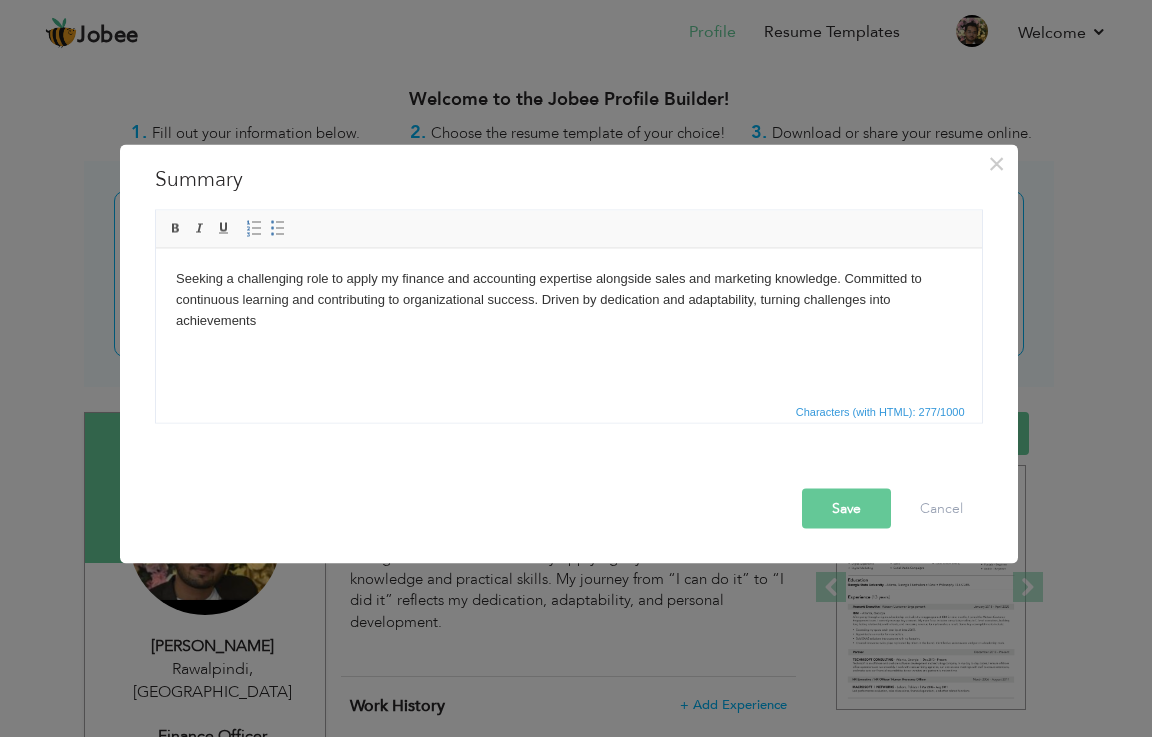 click on "Save" at bounding box center (846, 508) 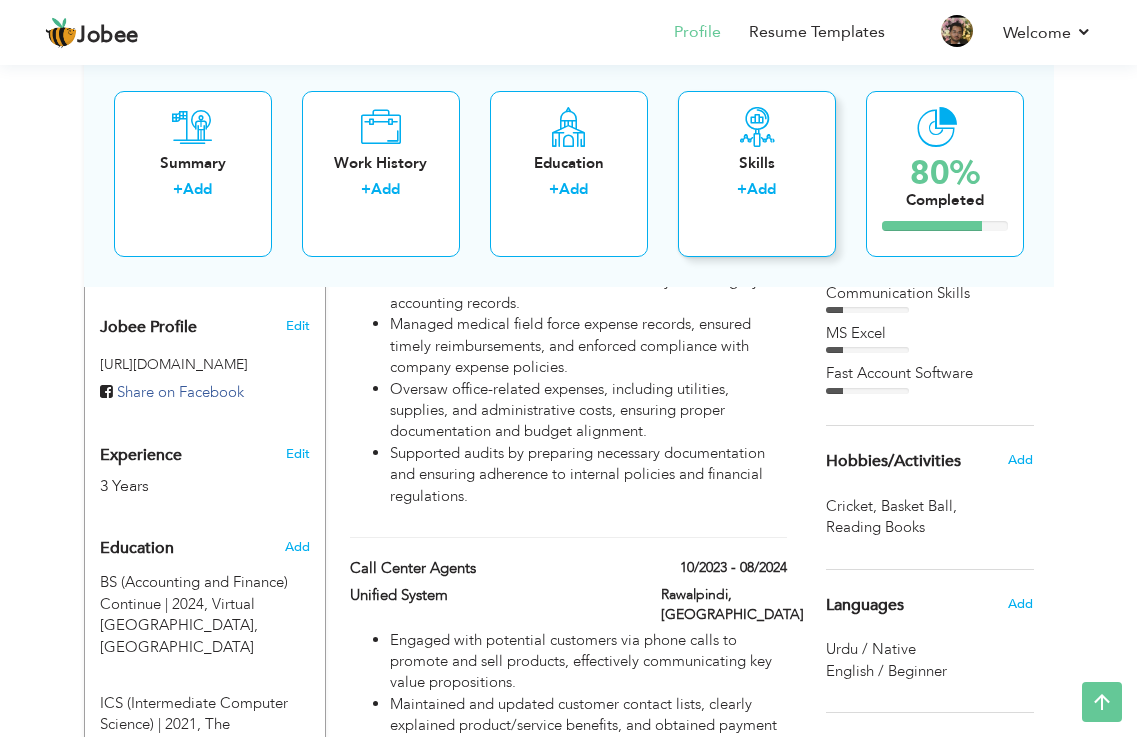 scroll, scrollTop: 630, scrollLeft: 0, axis: vertical 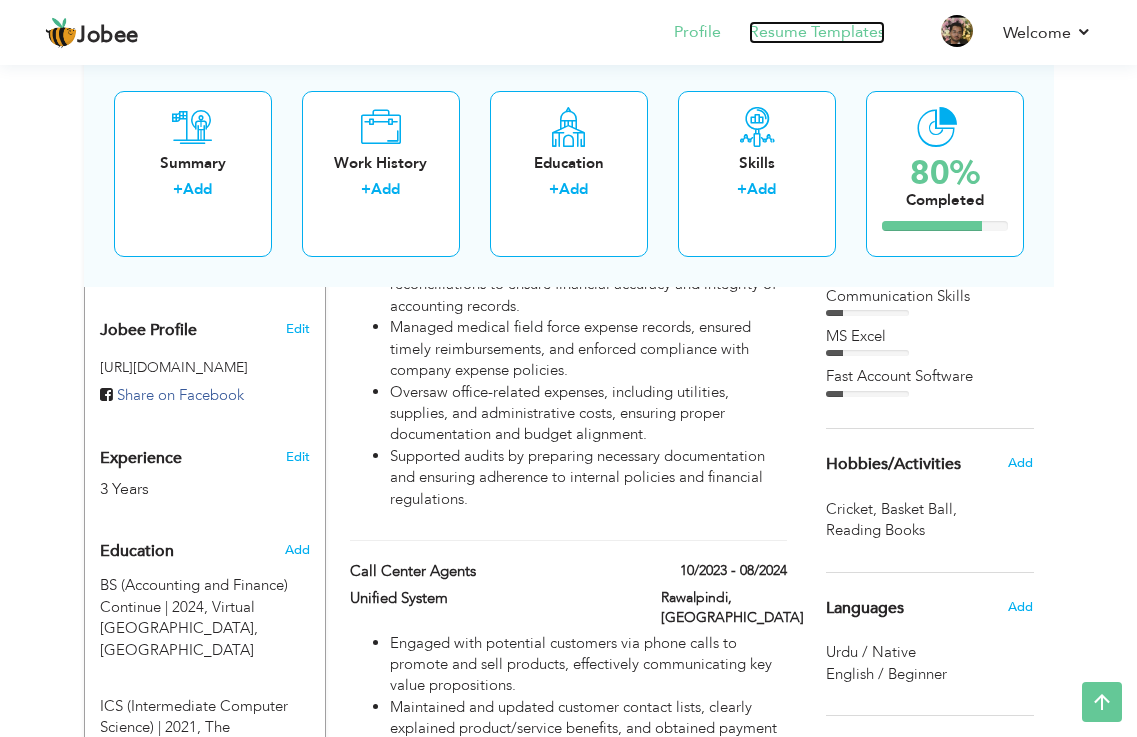 click on "Resume Templates" at bounding box center (817, 32) 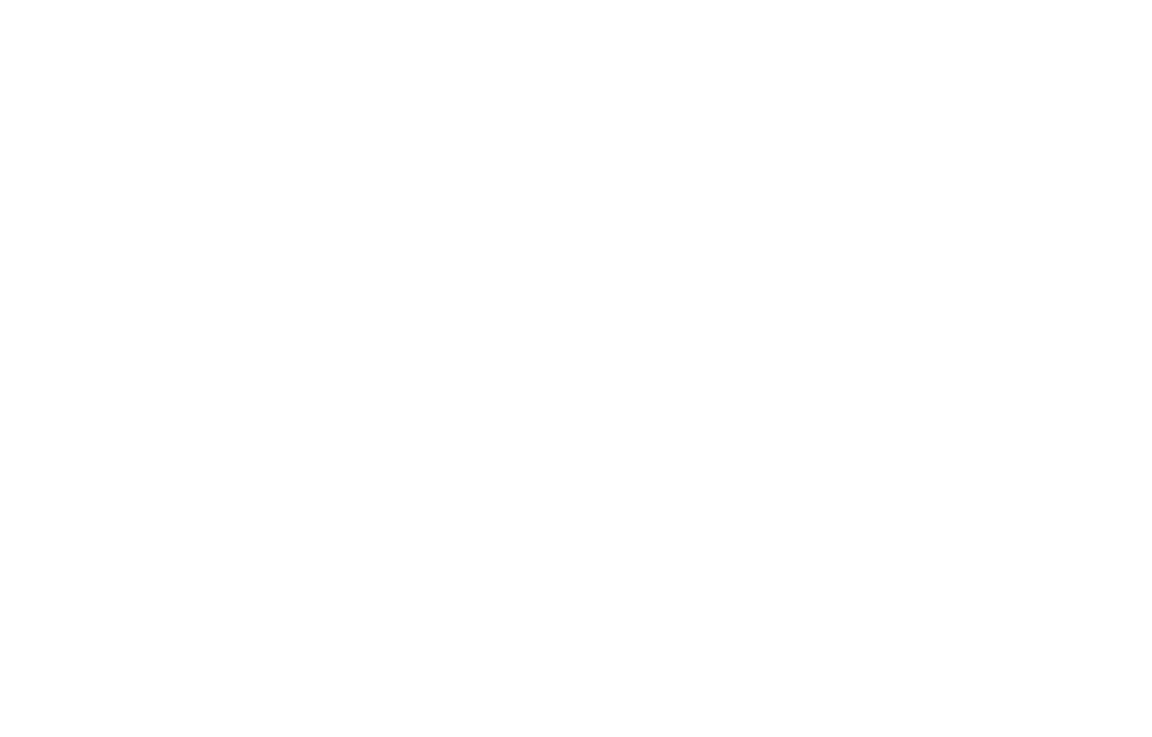 scroll, scrollTop: 0, scrollLeft: 0, axis: both 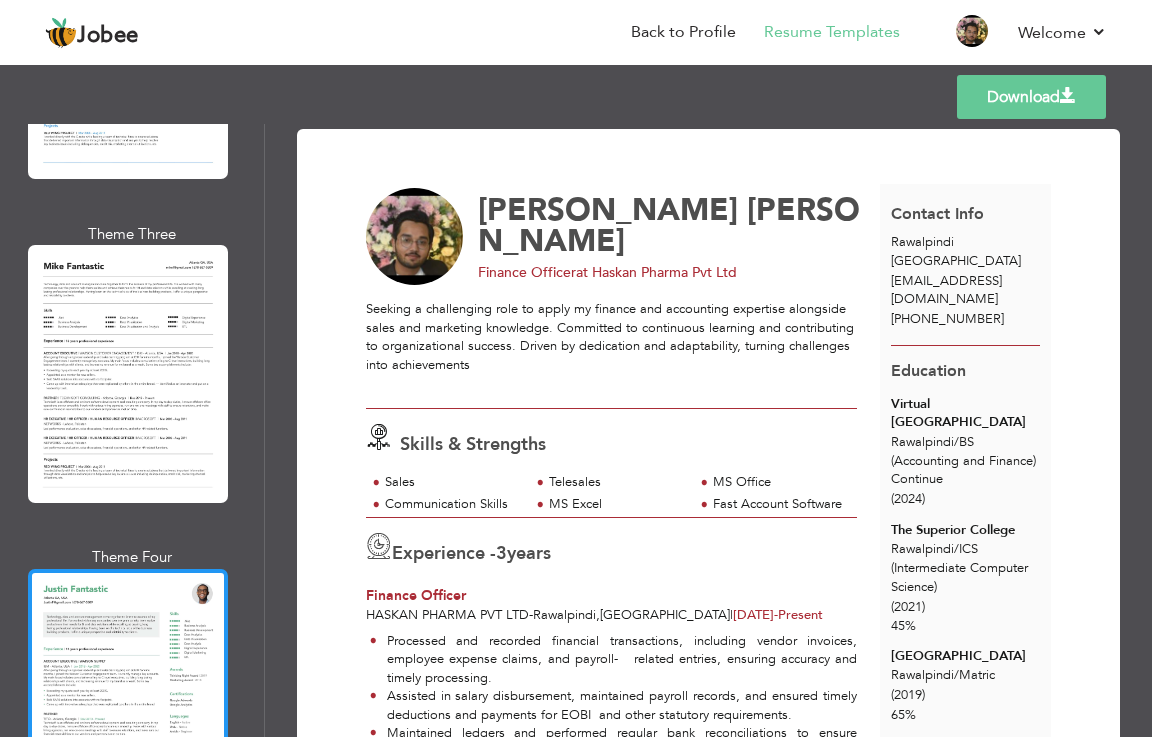click at bounding box center (128, 698) 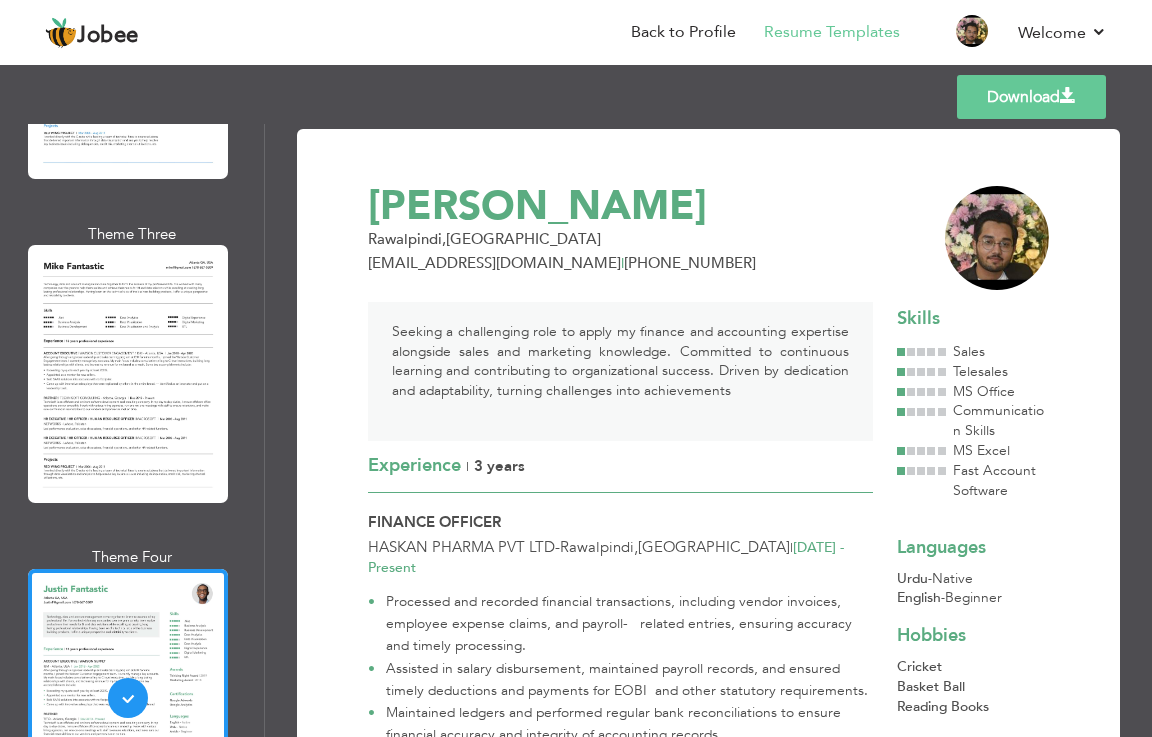click on "Download" at bounding box center [1031, 97] 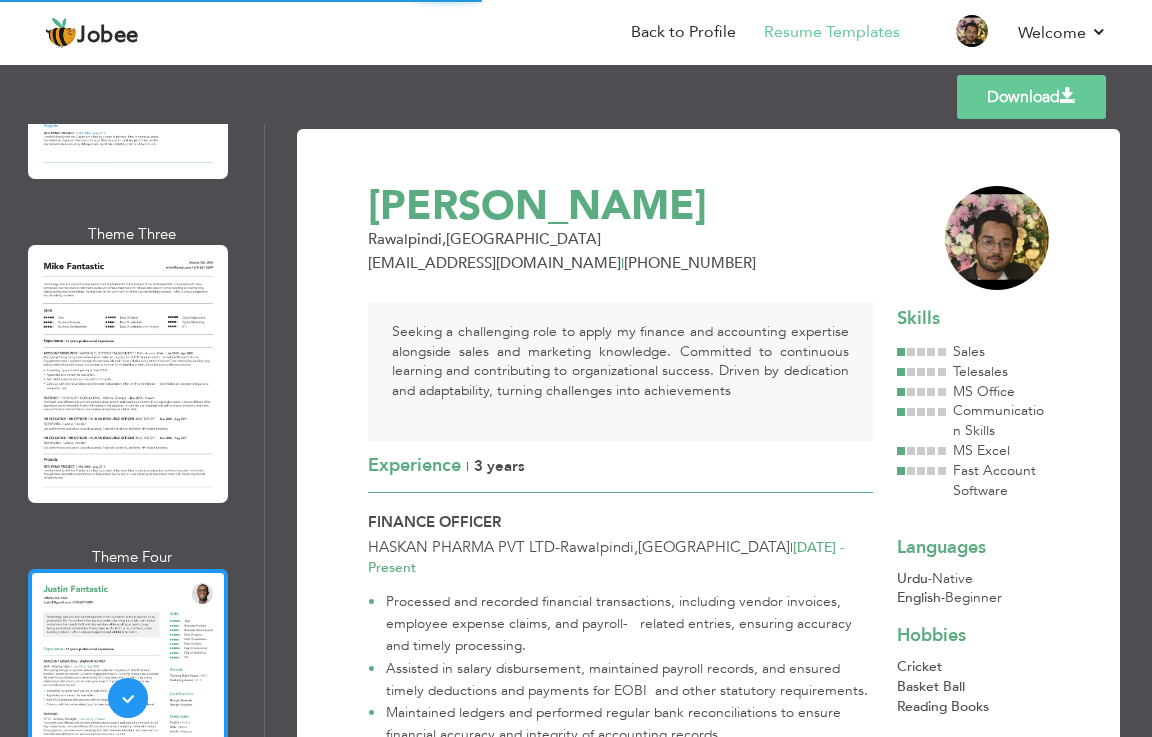 scroll, scrollTop: 2800, scrollLeft: 0, axis: vertical 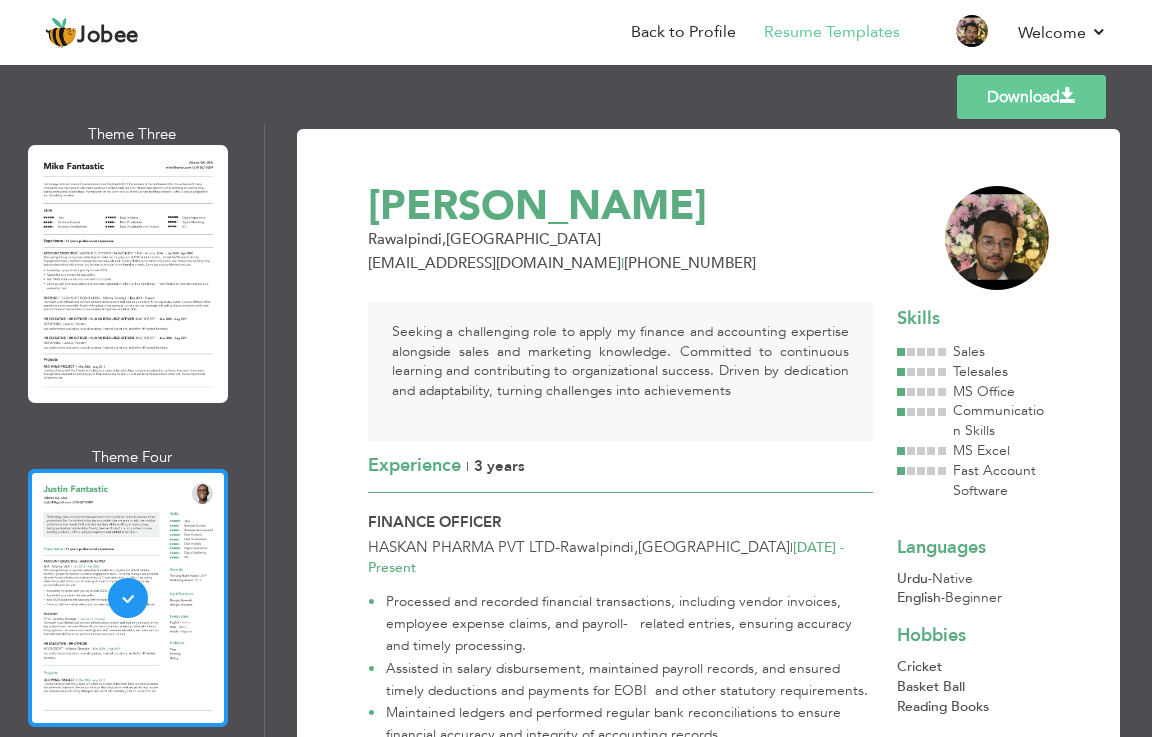 click at bounding box center (128, 598) 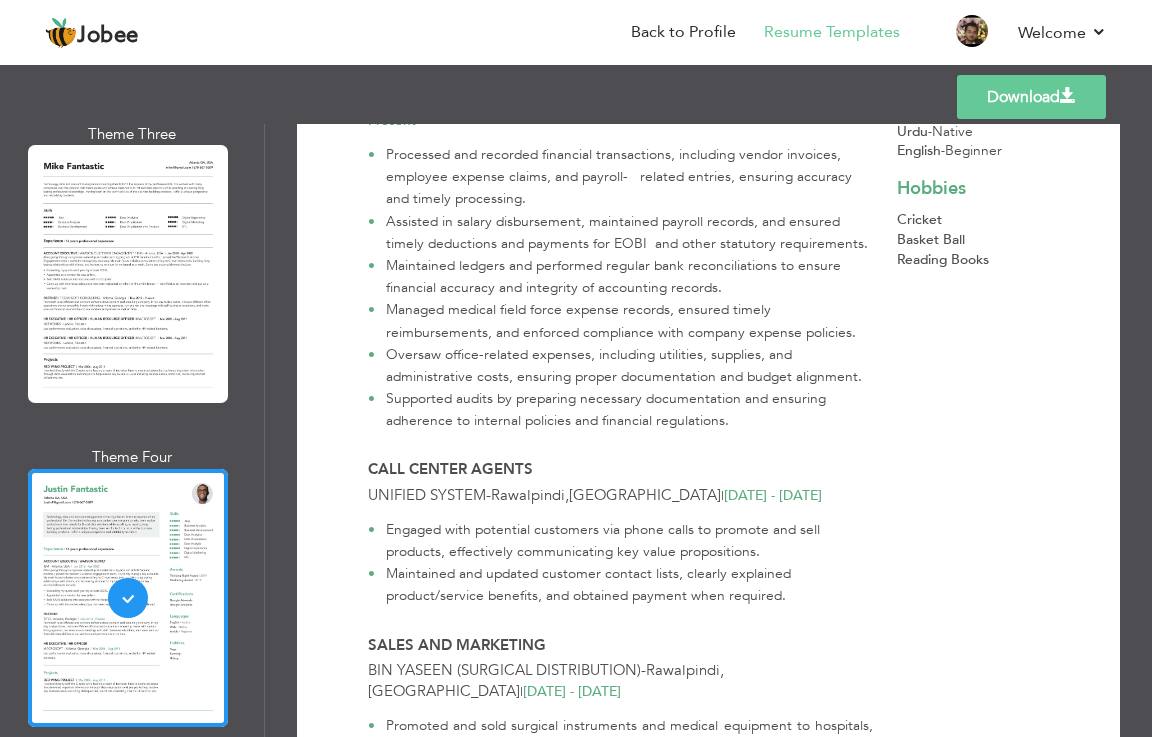 scroll, scrollTop: 500, scrollLeft: 0, axis: vertical 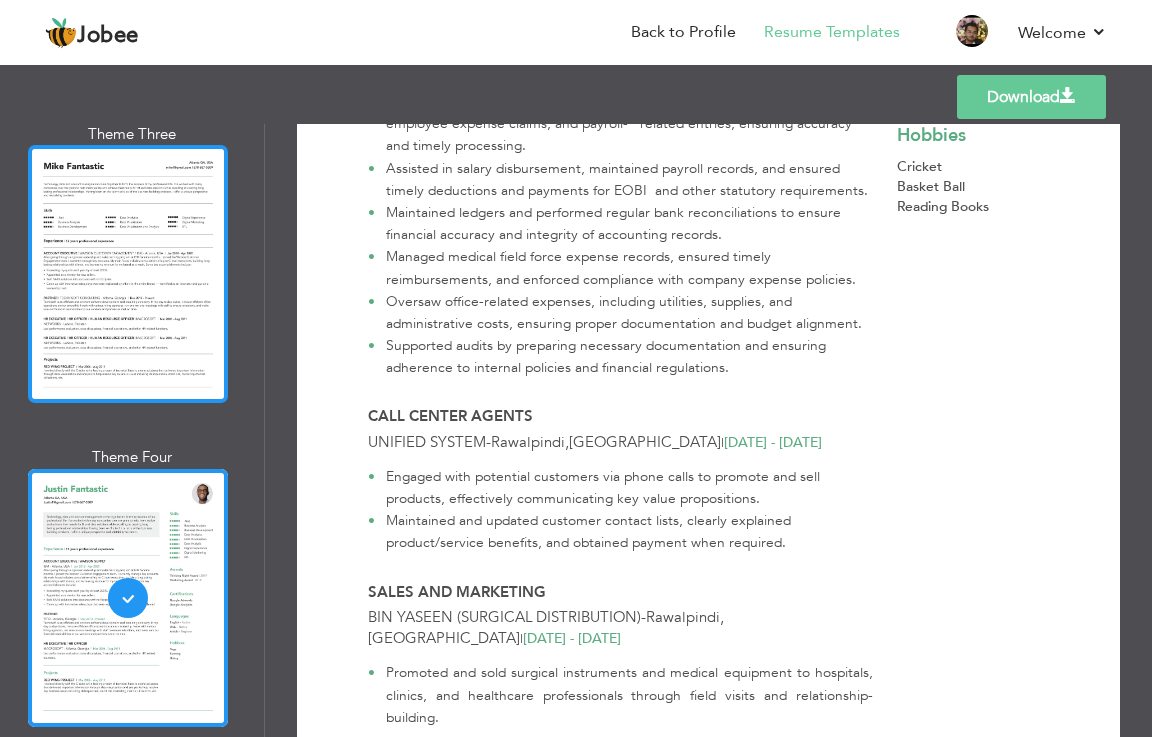 click at bounding box center [128, 274] 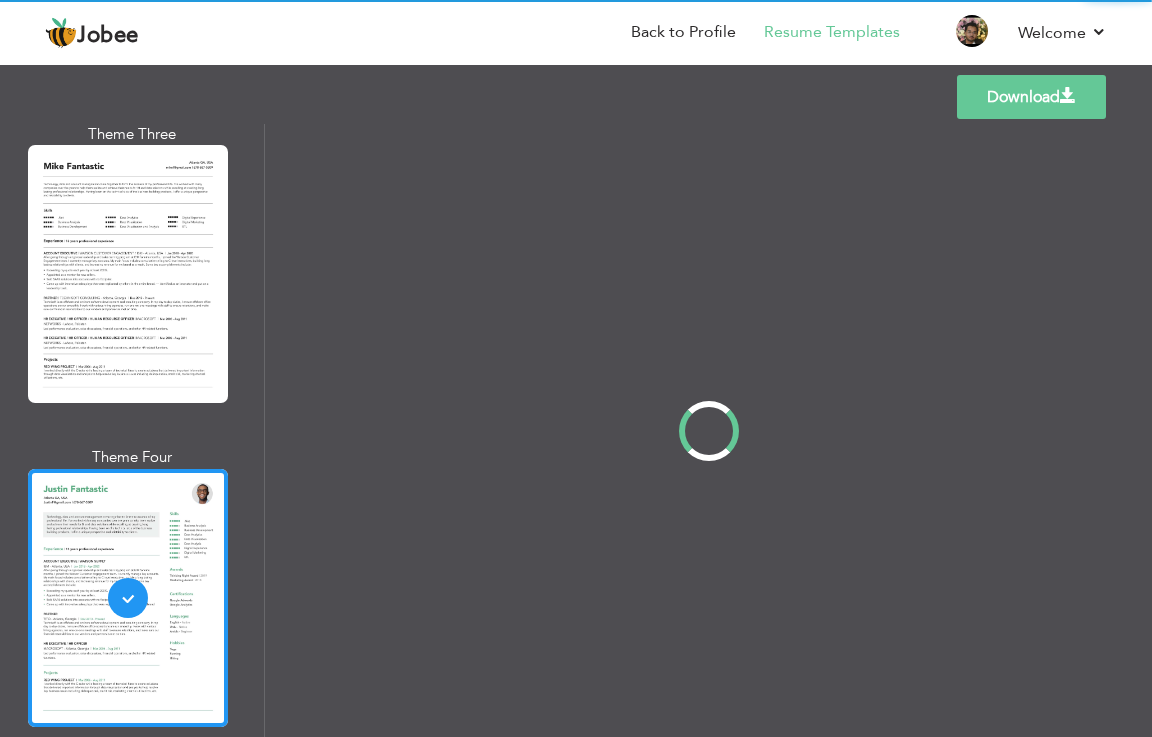 scroll, scrollTop: 0, scrollLeft: 0, axis: both 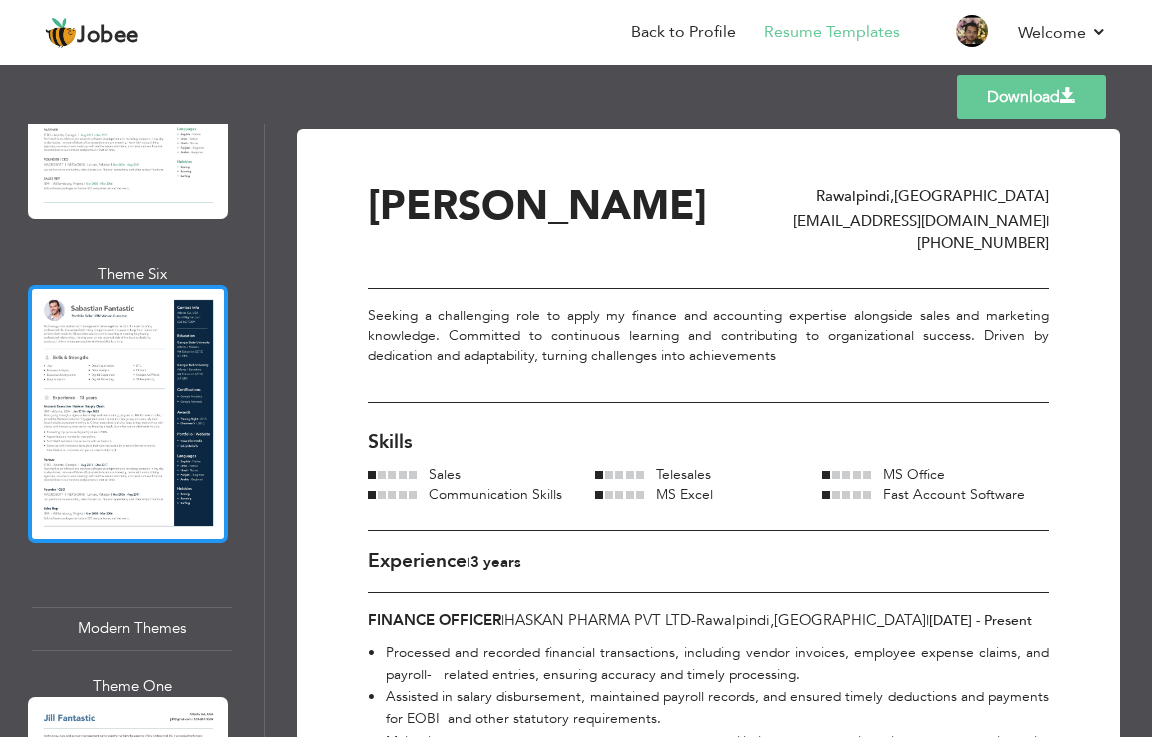 click at bounding box center (128, 414) 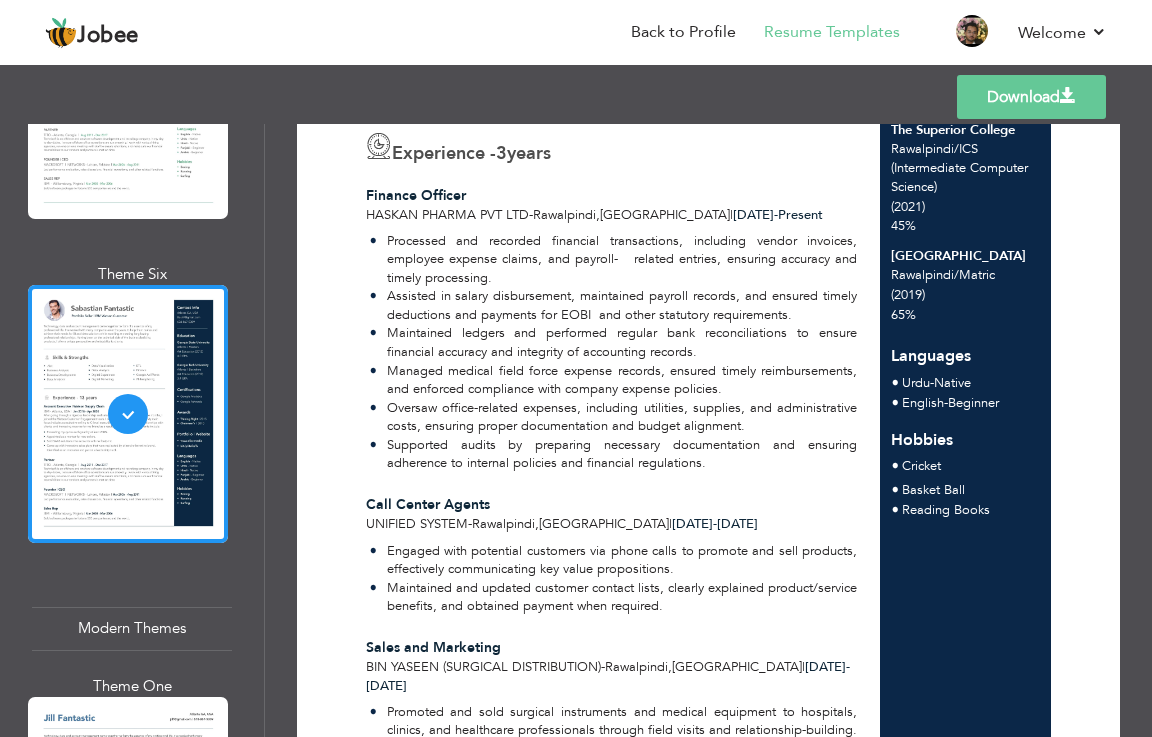 scroll, scrollTop: 775, scrollLeft: 0, axis: vertical 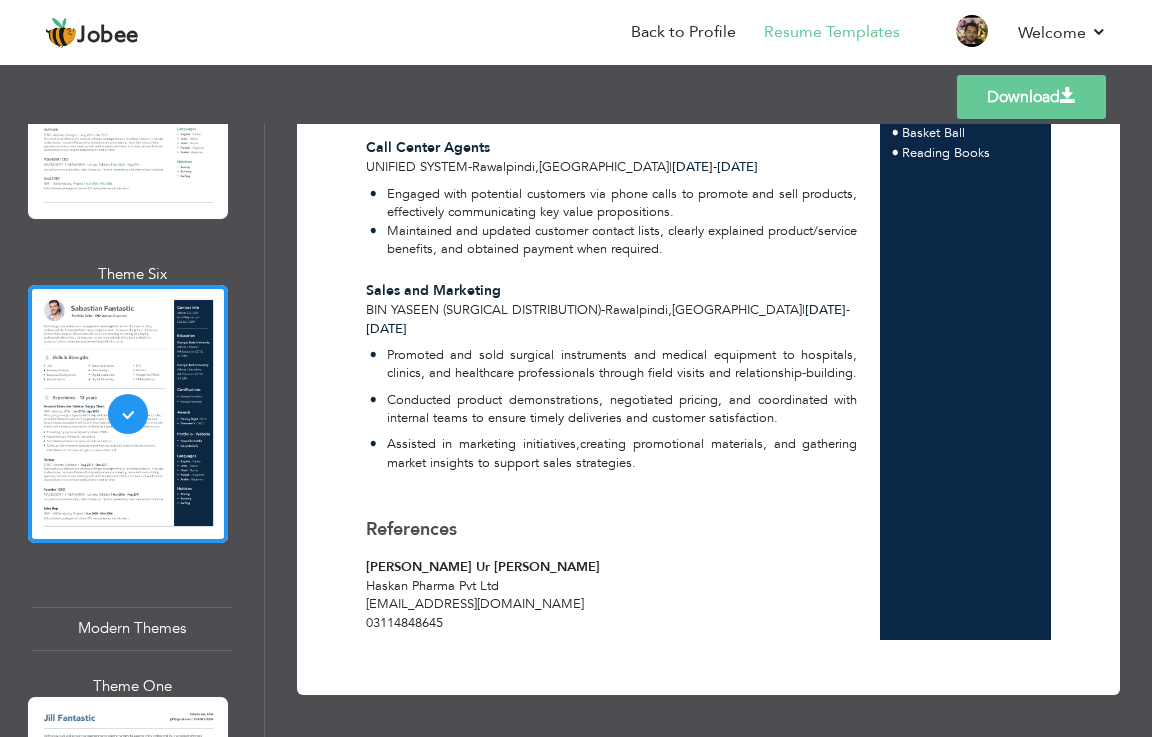 click on "Download" at bounding box center [1031, 97] 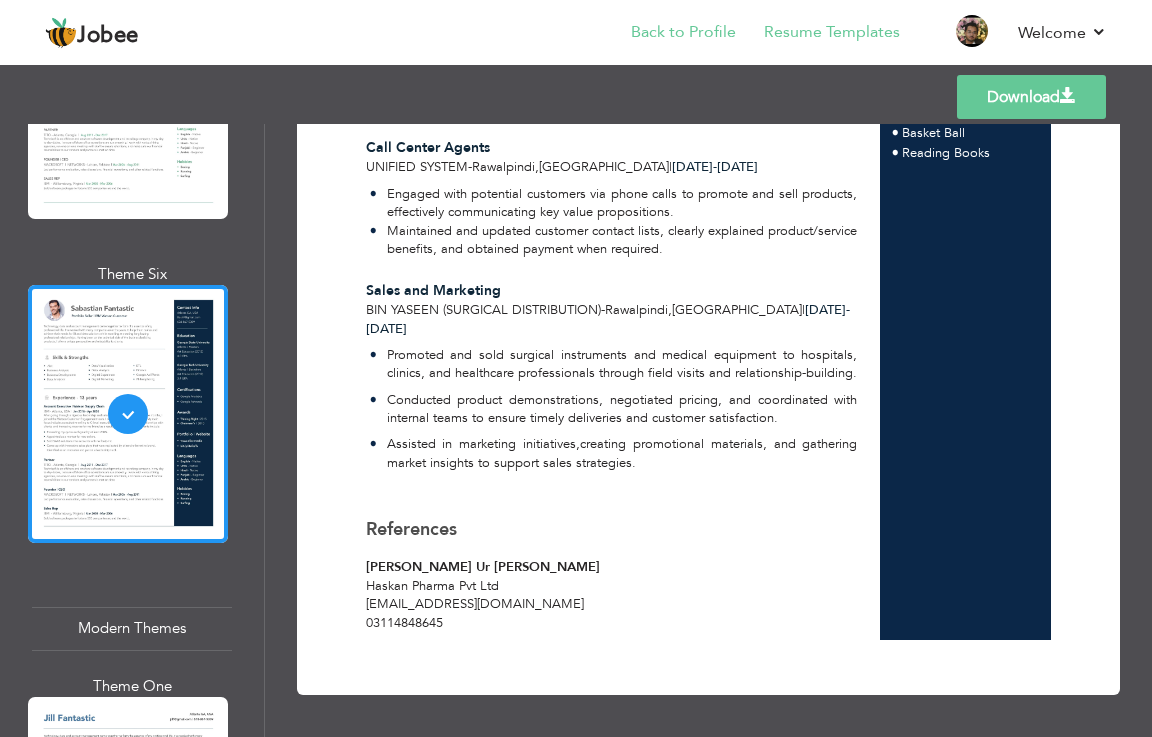 click on "Back to Profile" at bounding box center [669, 34] 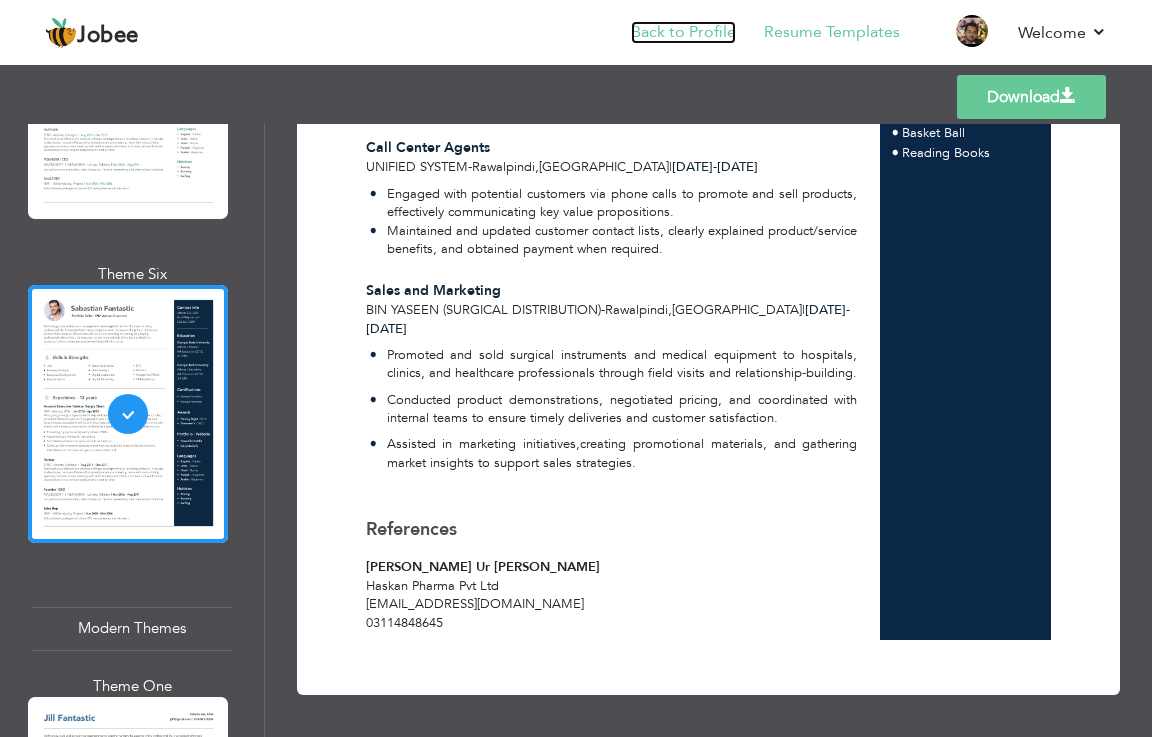 click on "Back to Profile" at bounding box center (683, 32) 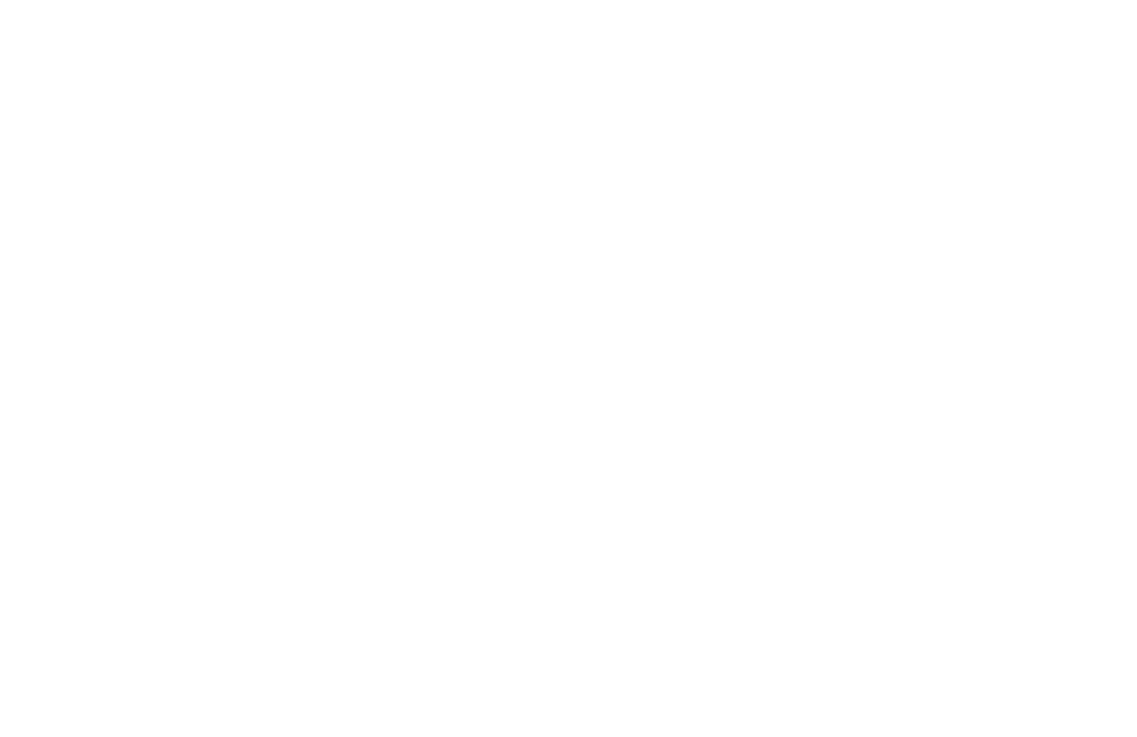 scroll, scrollTop: 0, scrollLeft: 0, axis: both 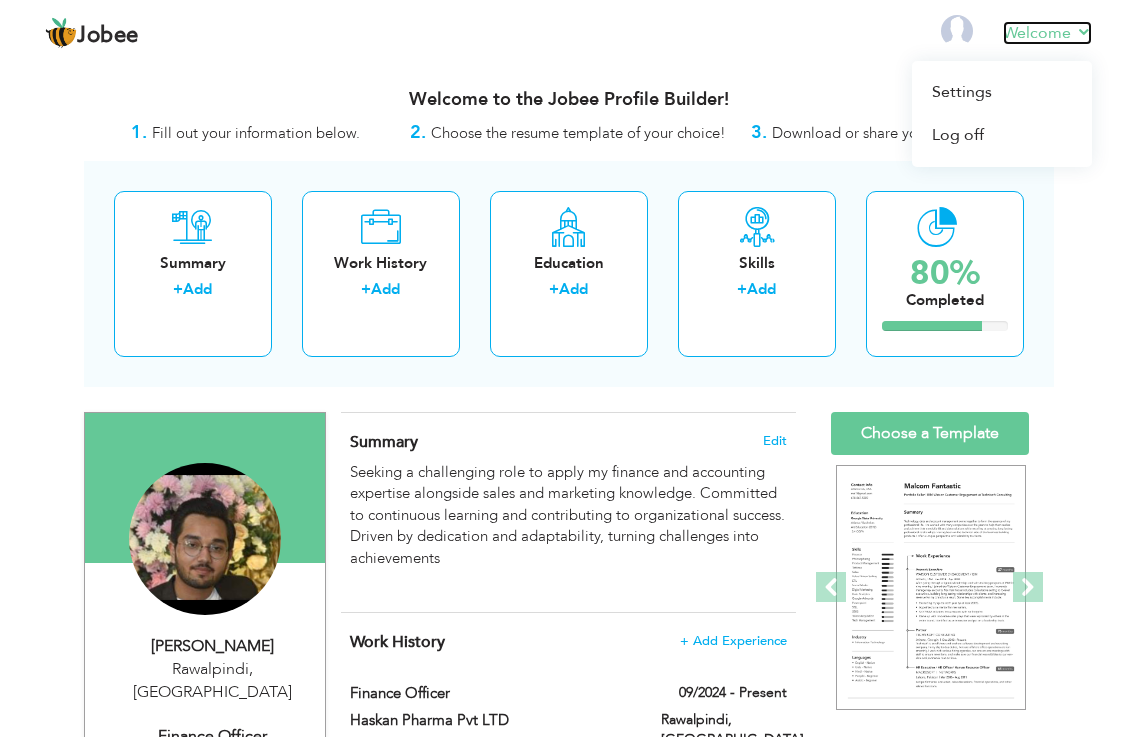 click on "Welcome" at bounding box center [1047, 33] 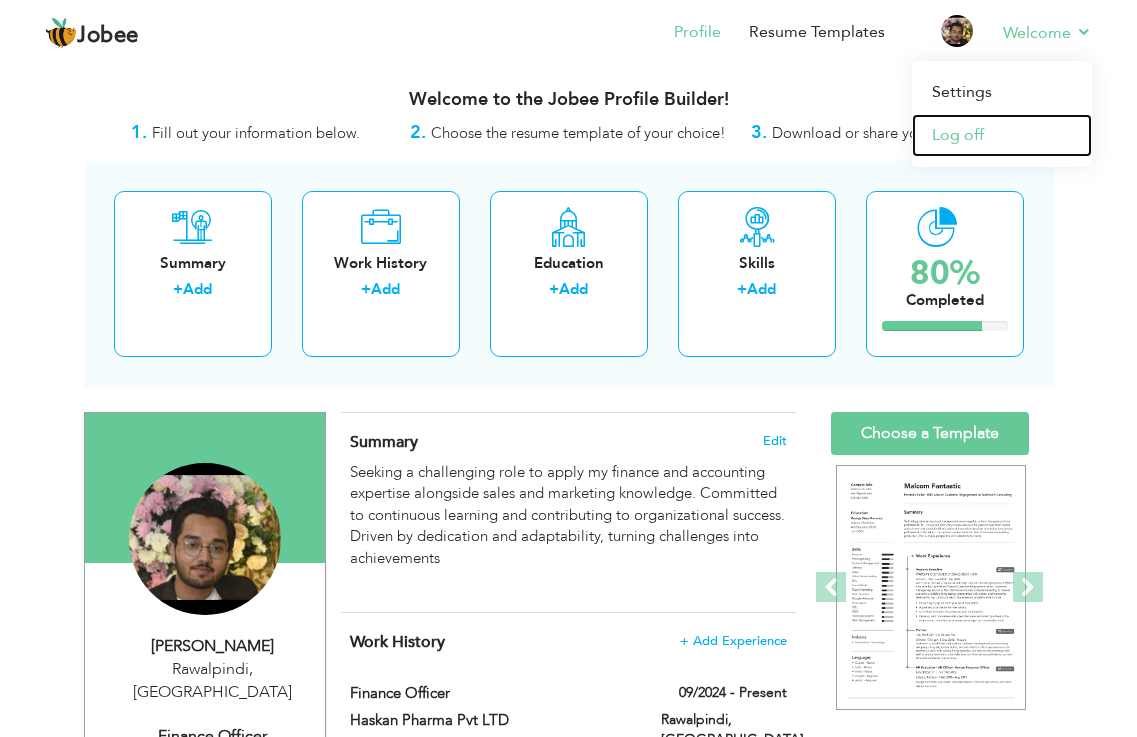 click on "Log off" at bounding box center [1002, 135] 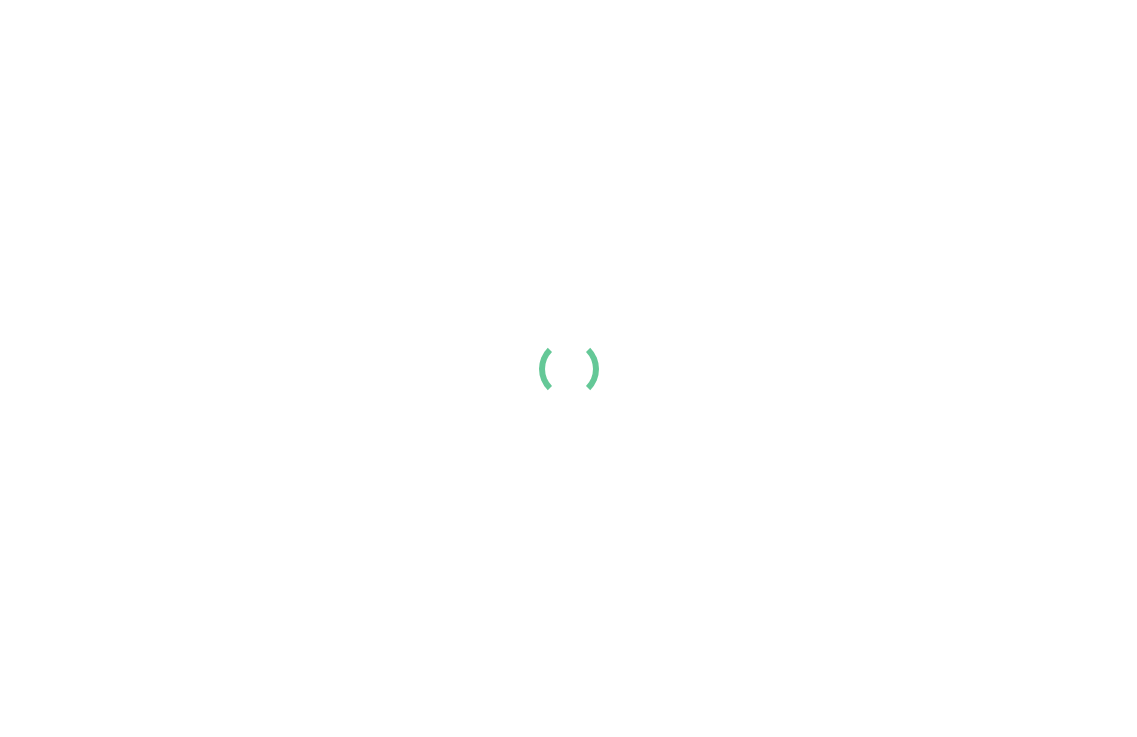 scroll, scrollTop: 0, scrollLeft: 0, axis: both 